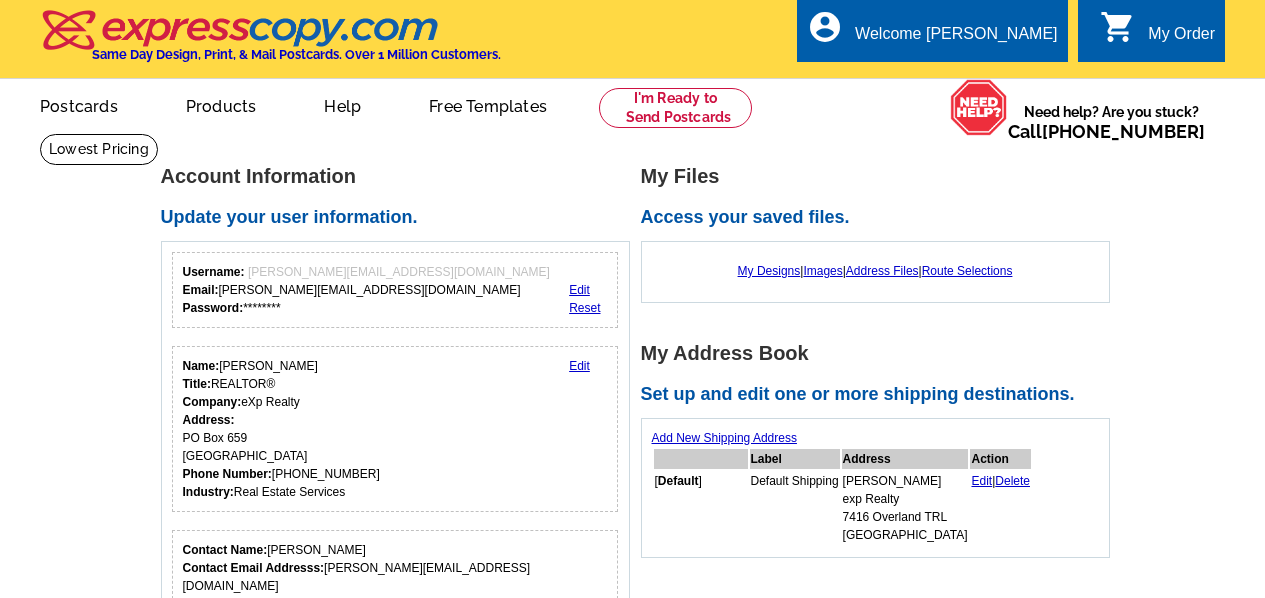 scroll, scrollTop: 0, scrollLeft: 0, axis: both 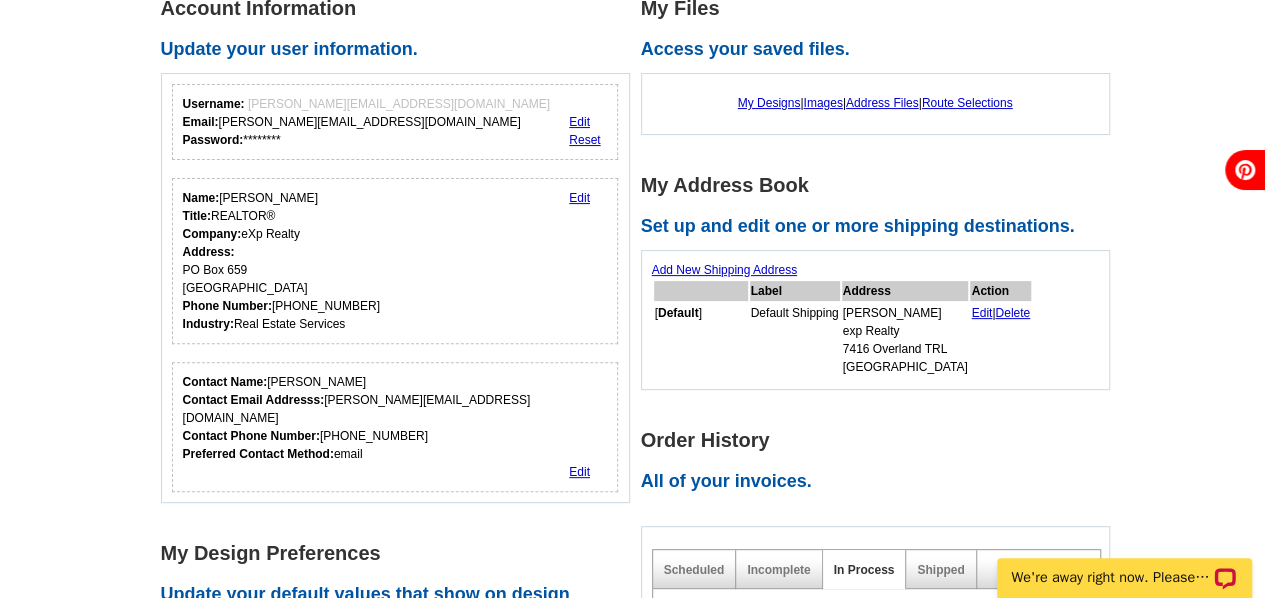 click on "Edit" at bounding box center (579, 198) 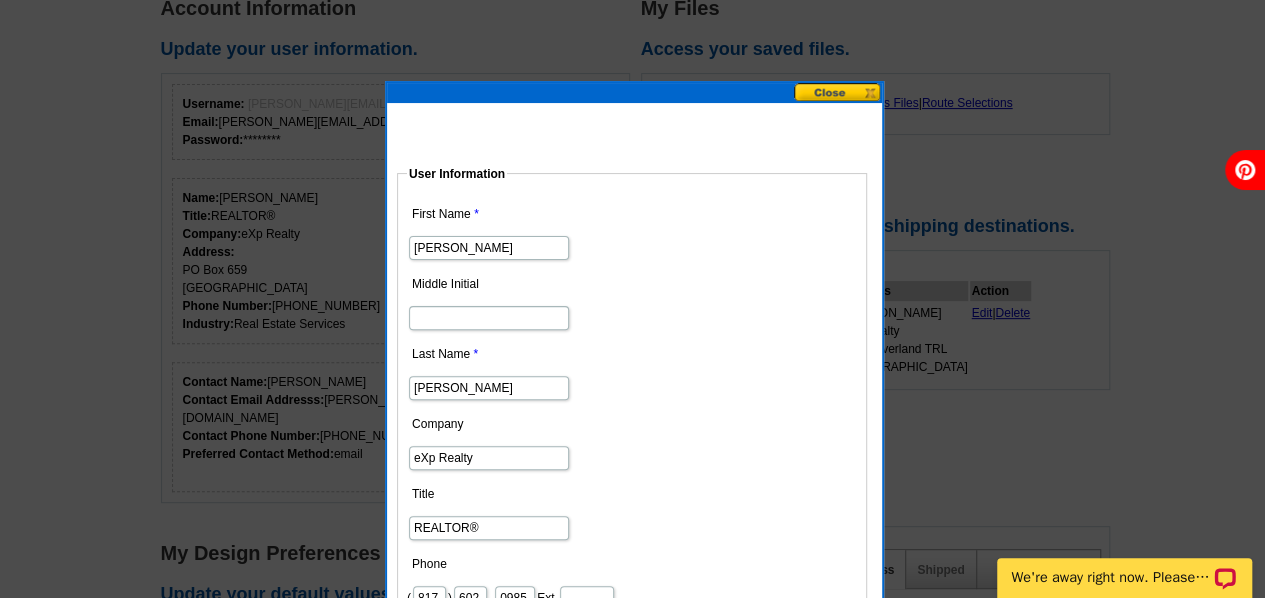 click on "Company" at bounding box center [632, 425] 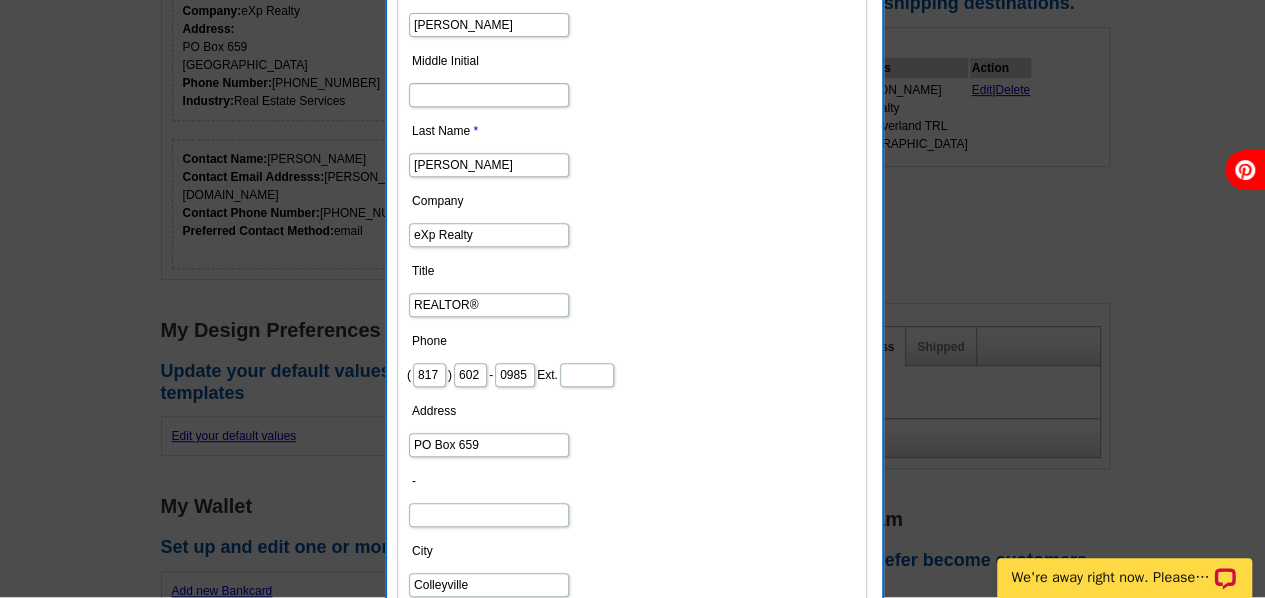 scroll, scrollTop: 393, scrollLeft: 0, axis: vertical 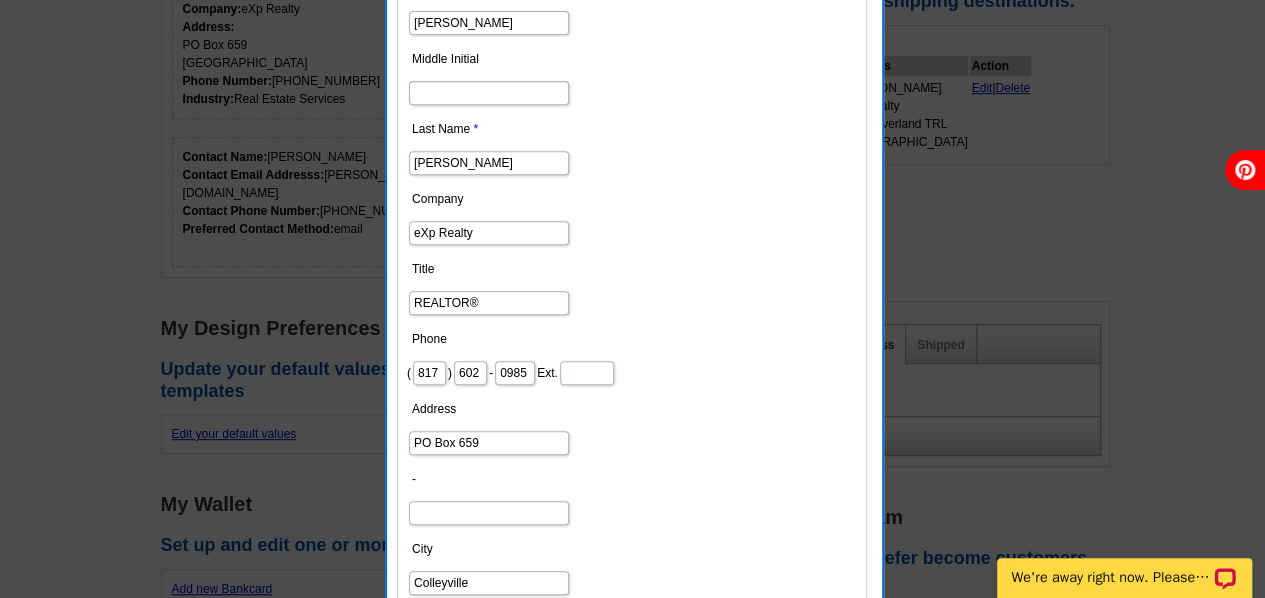 click on "PO Box 659" at bounding box center (489, 443) 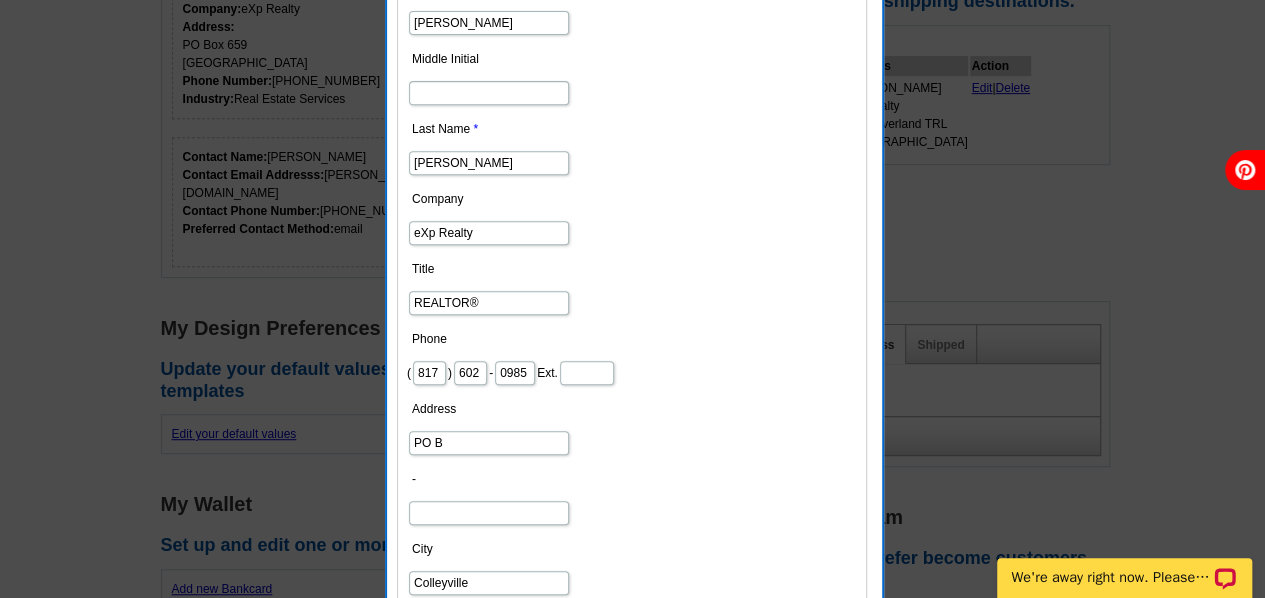 click on "PO B" at bounding box center [489, 443] 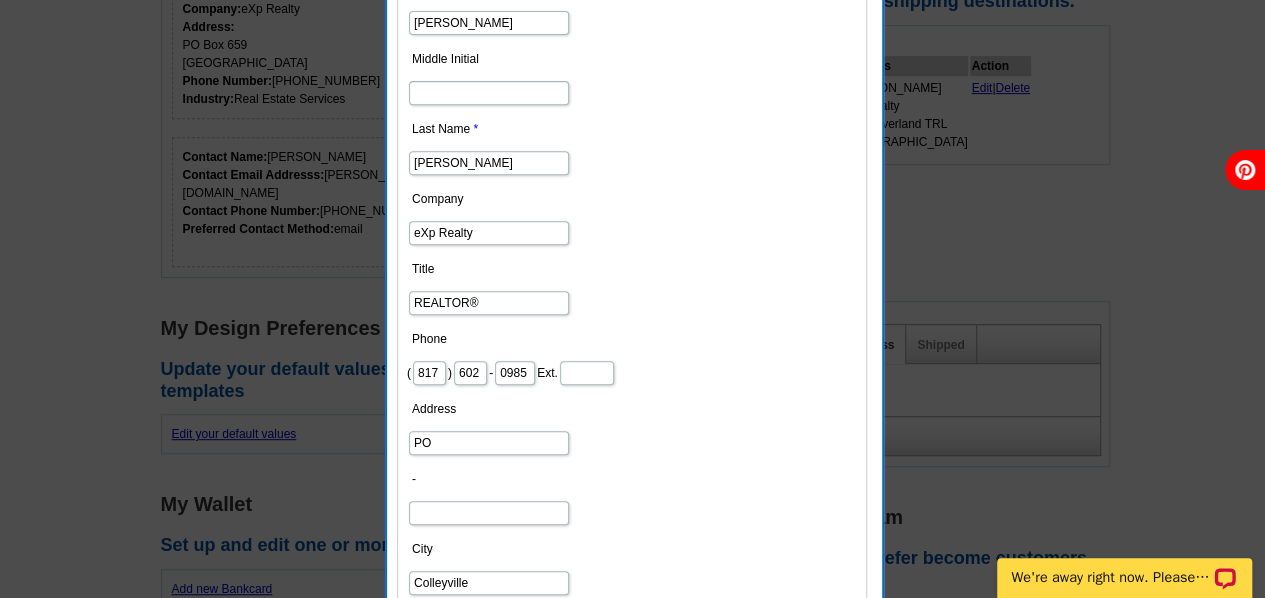 type on "P" 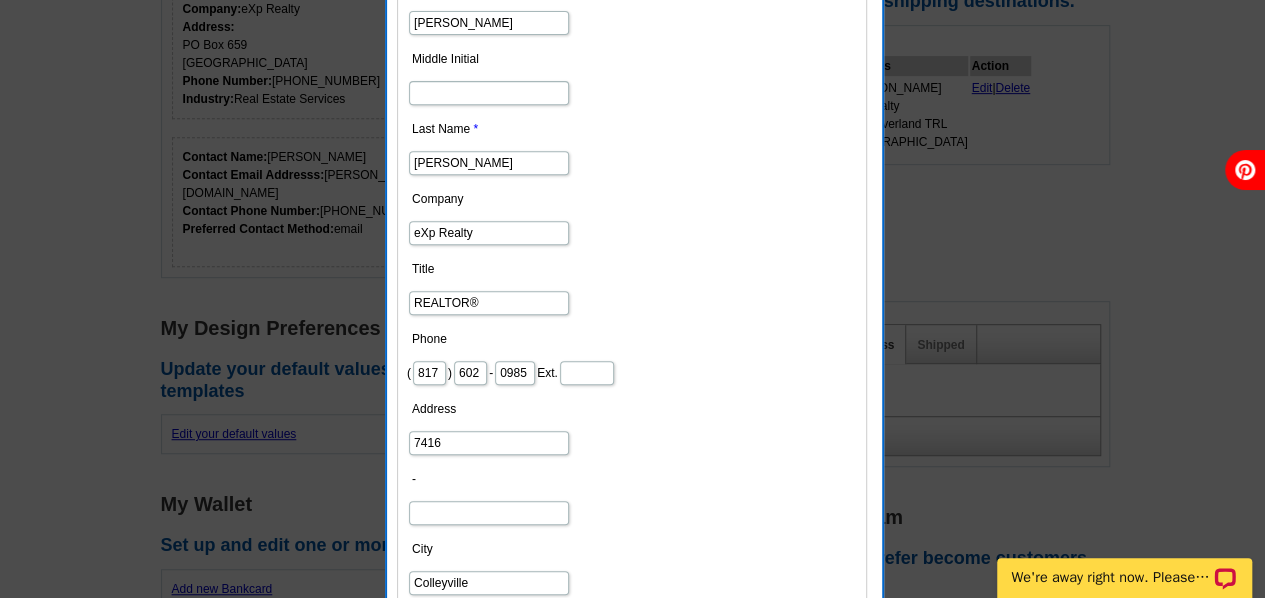 type on "7416 Overland TRL" 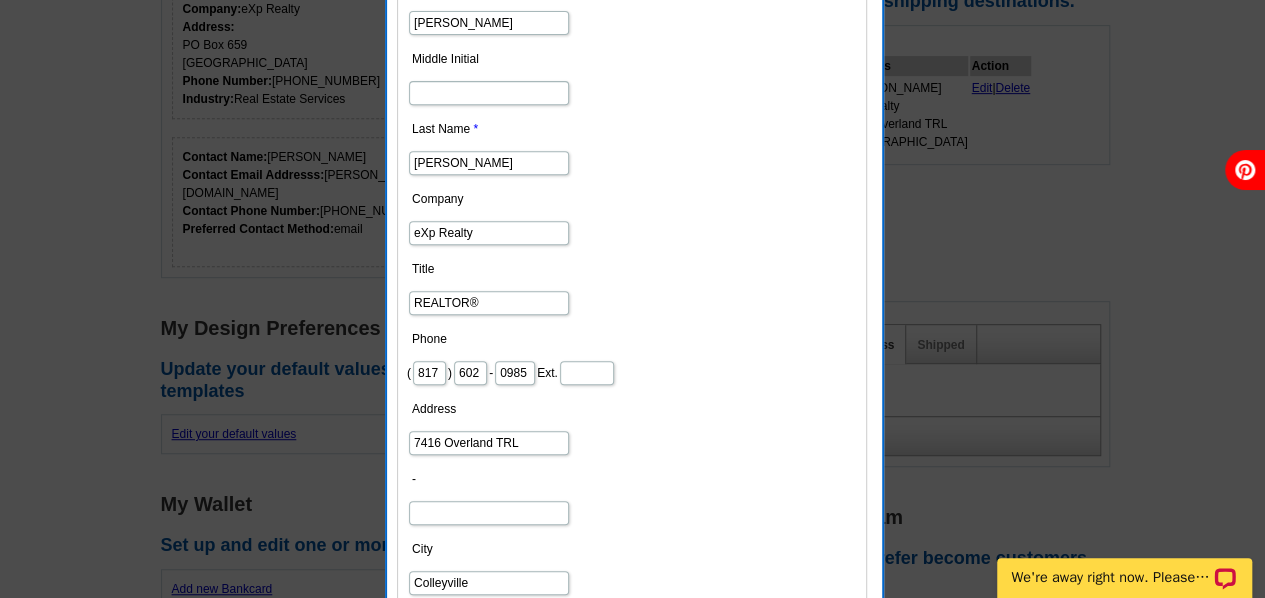 type on "H" 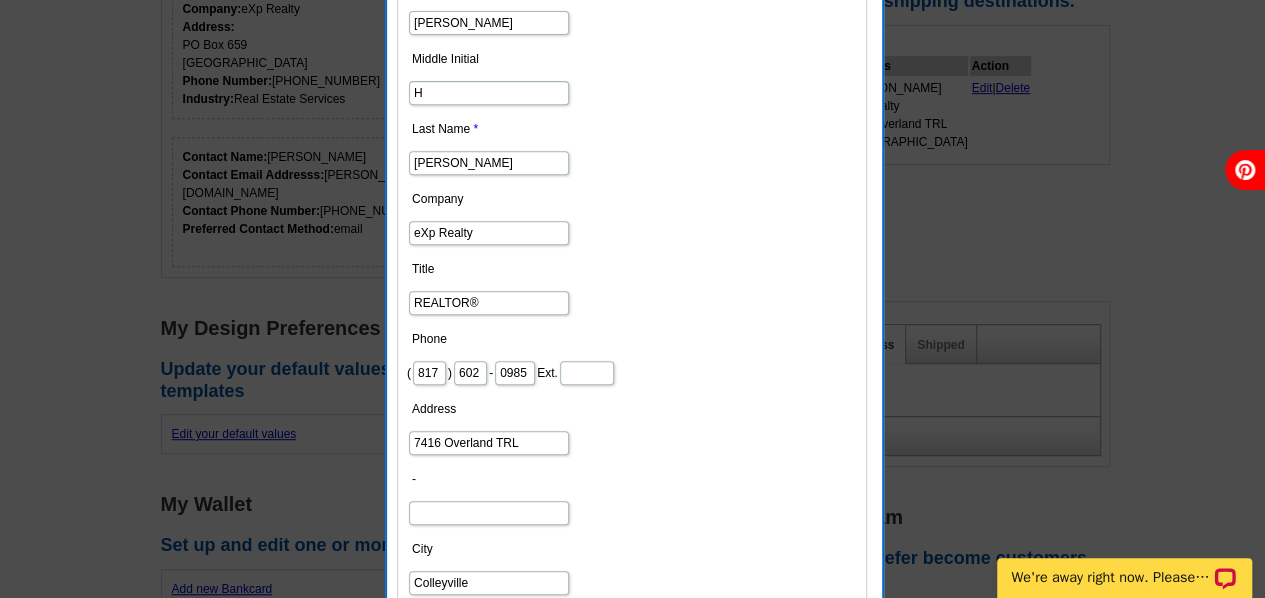 scroll, scrollTop: 0, scrollLeft: 0, axis: both 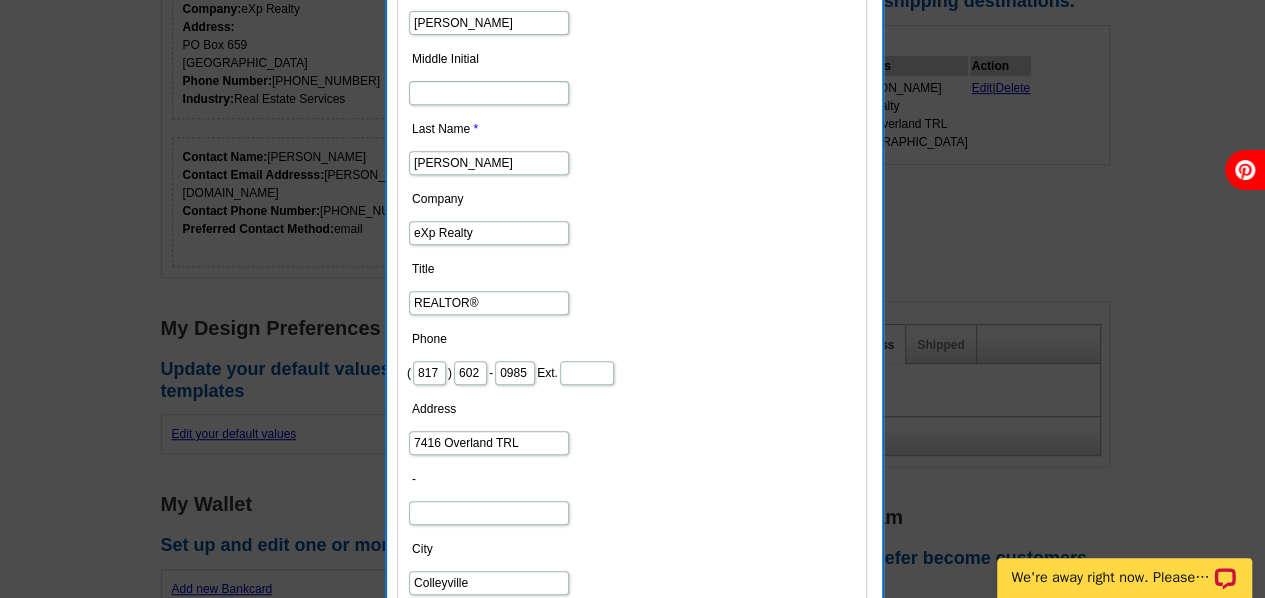 type 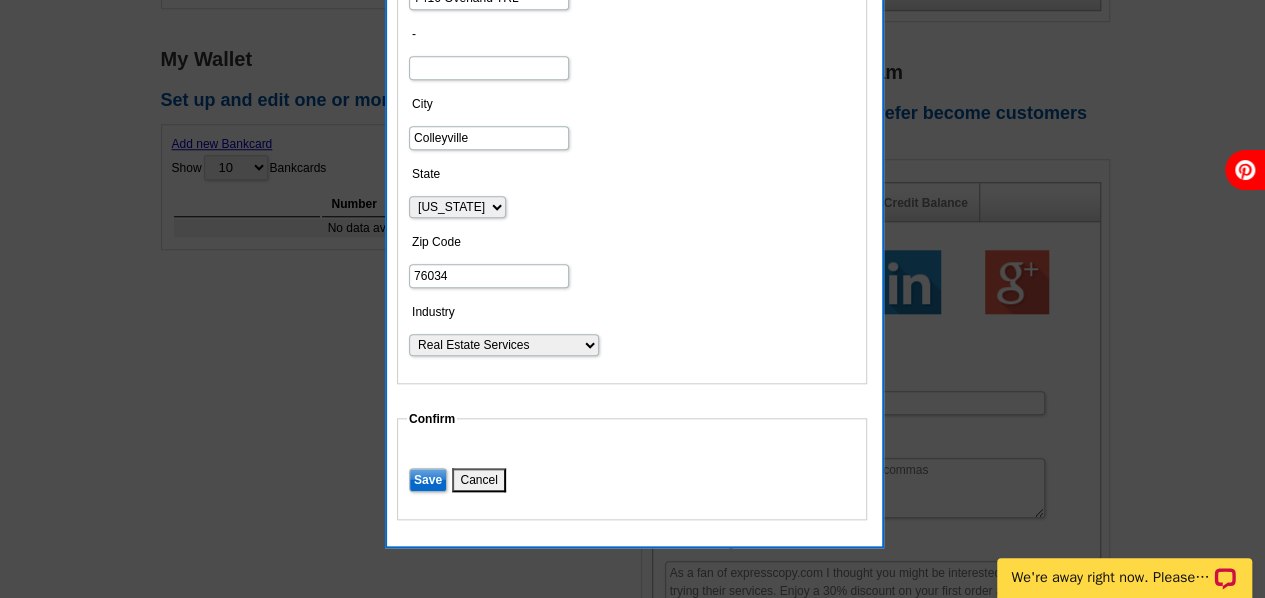 scroll, scrollTop: 841, scrollLeft: 0, axis: vertical 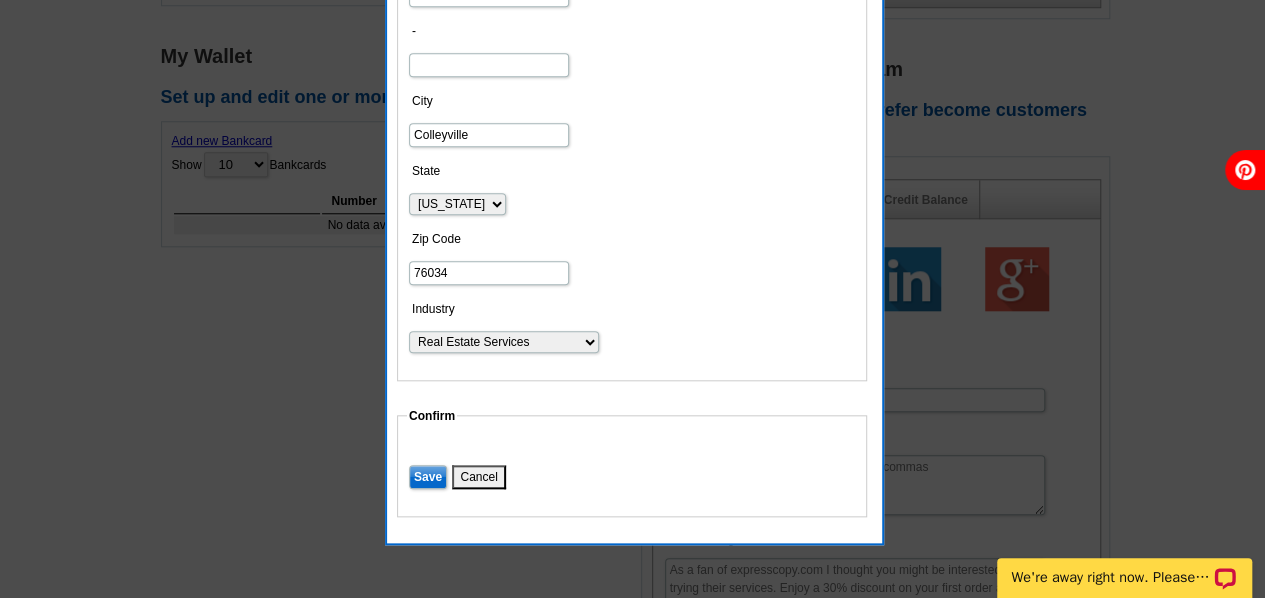click on "Save" at bounding box center (428, 477) 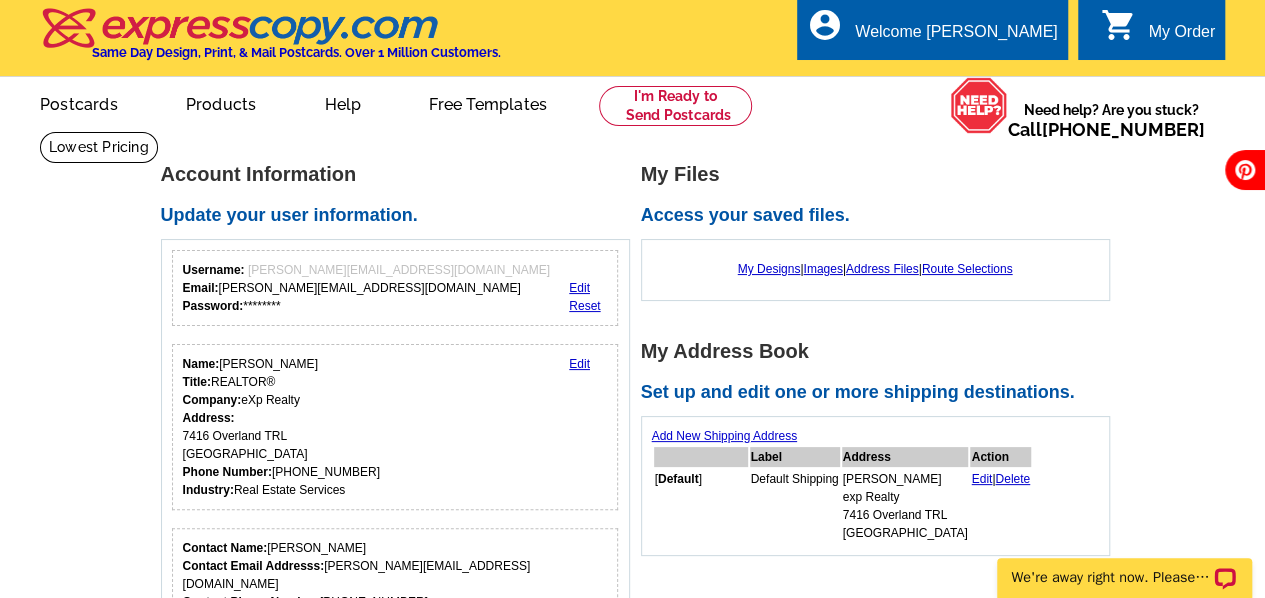 scroll, scrollTop: 0, scrollLeft: 0, axis: both 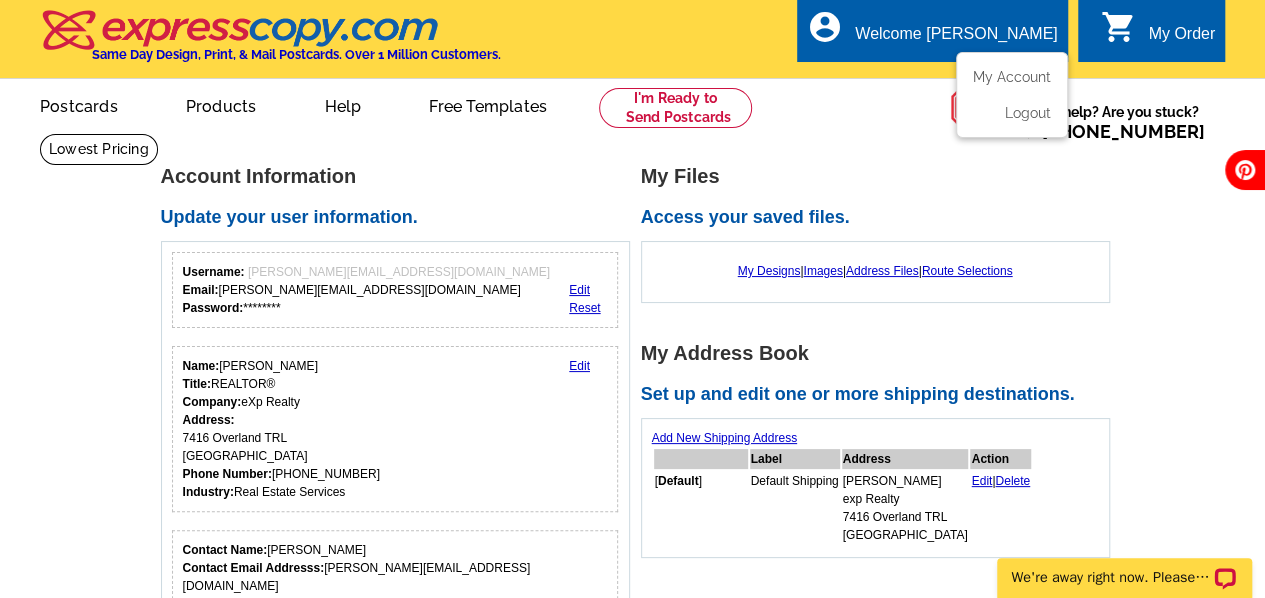 click on "My Account Logout" at bounding box center (1012, 95) 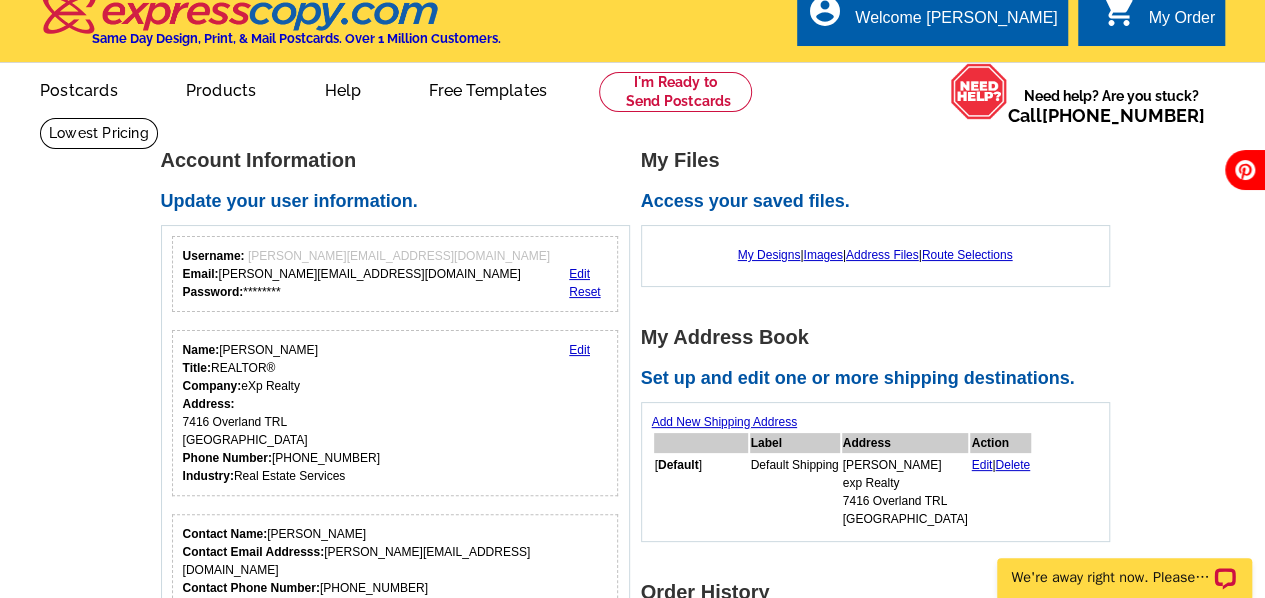 scroll, scrollTop: 0, scrollLeft: 0, axis: both 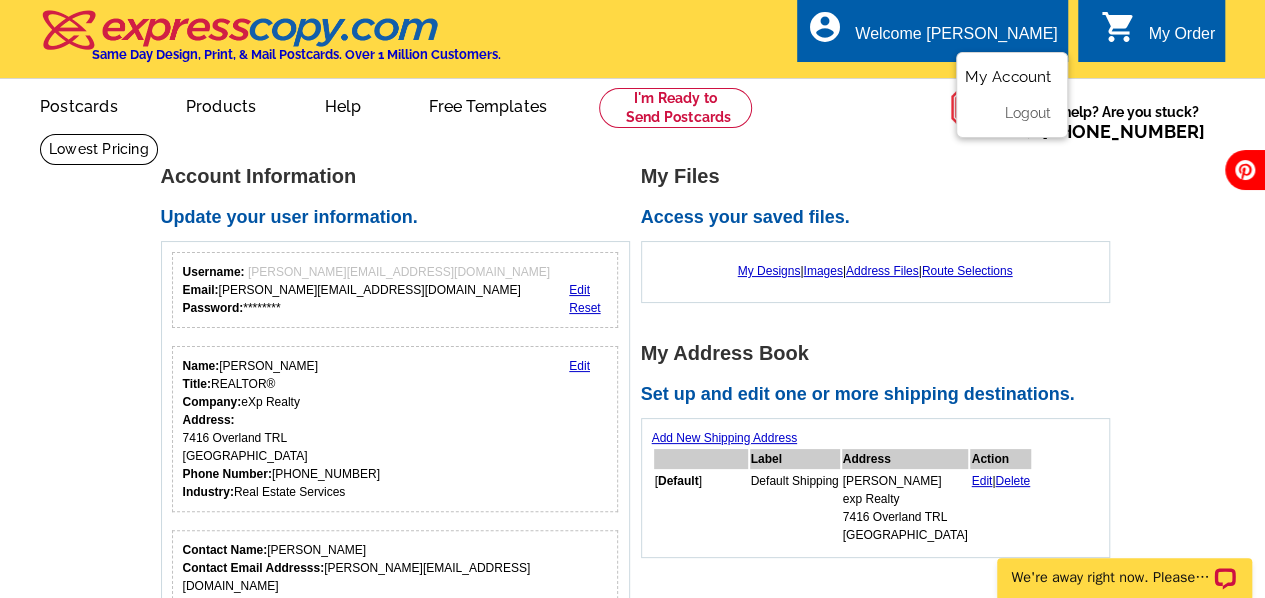 click on "My Account" at bounding box center [1008, 77] 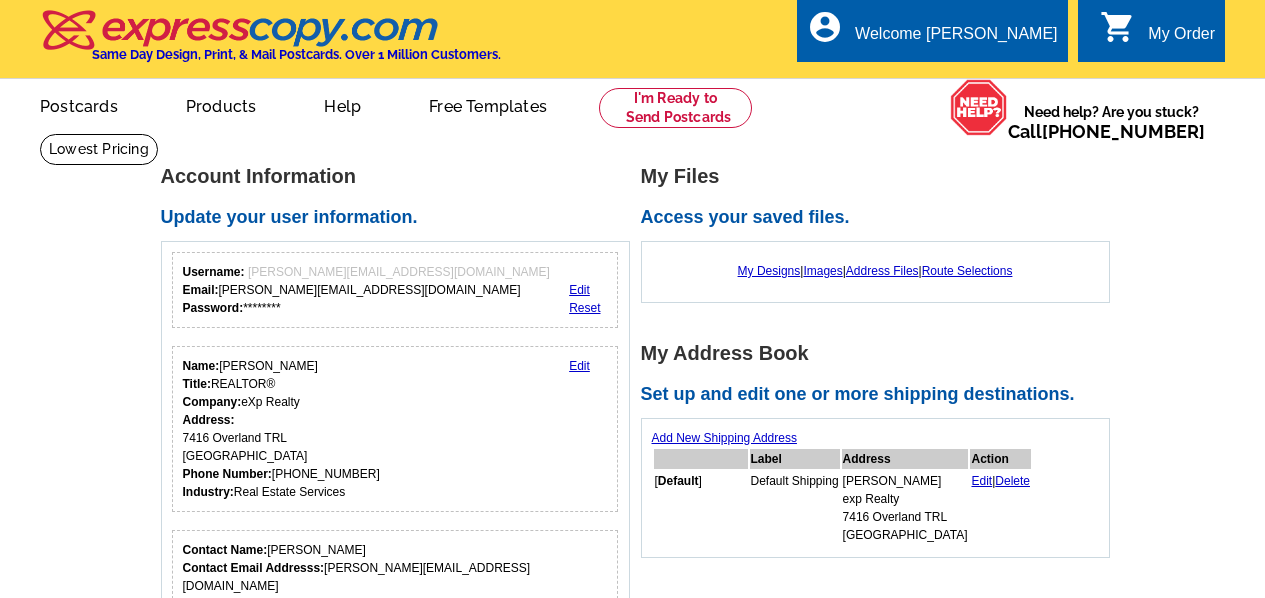 scroll, scrollTop: 0, scrollLeft: 0, axis: both 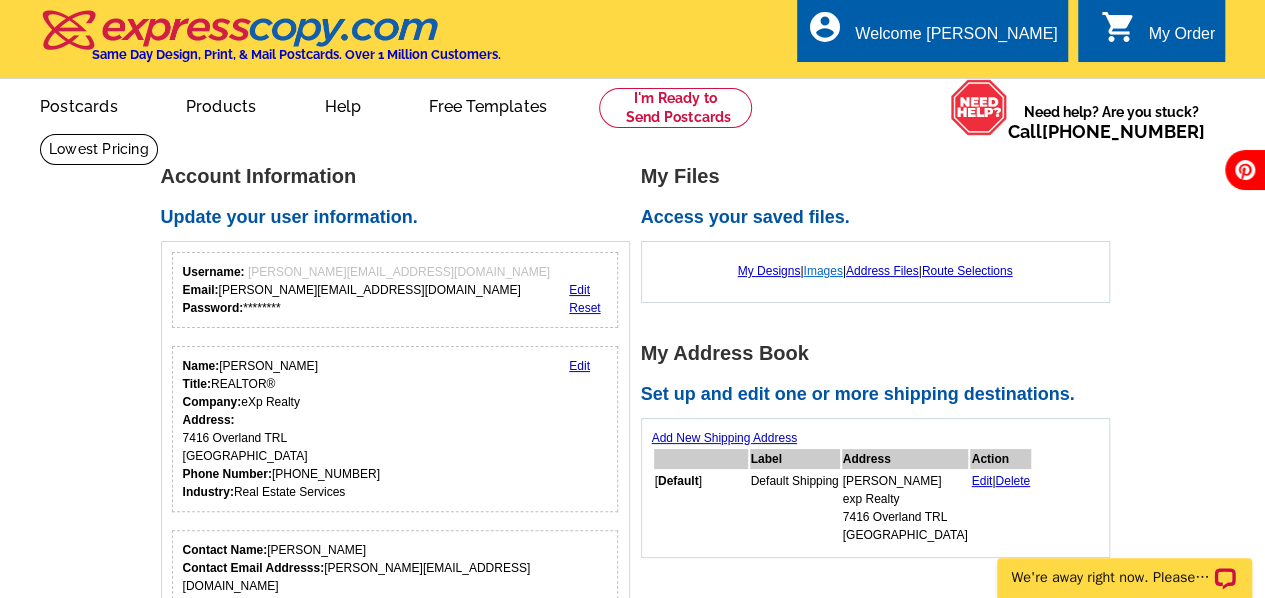 click on "Images" at bounding box center (822, 271) 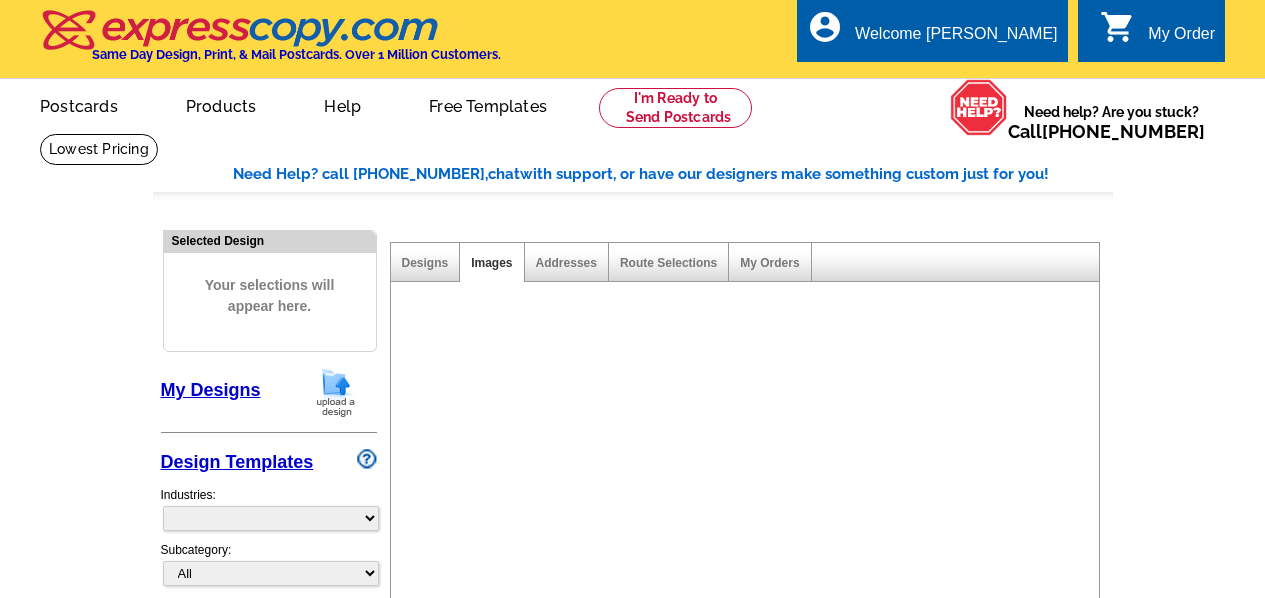 scroll, scrollTop: 0, scrollLeft: 0, axis: both 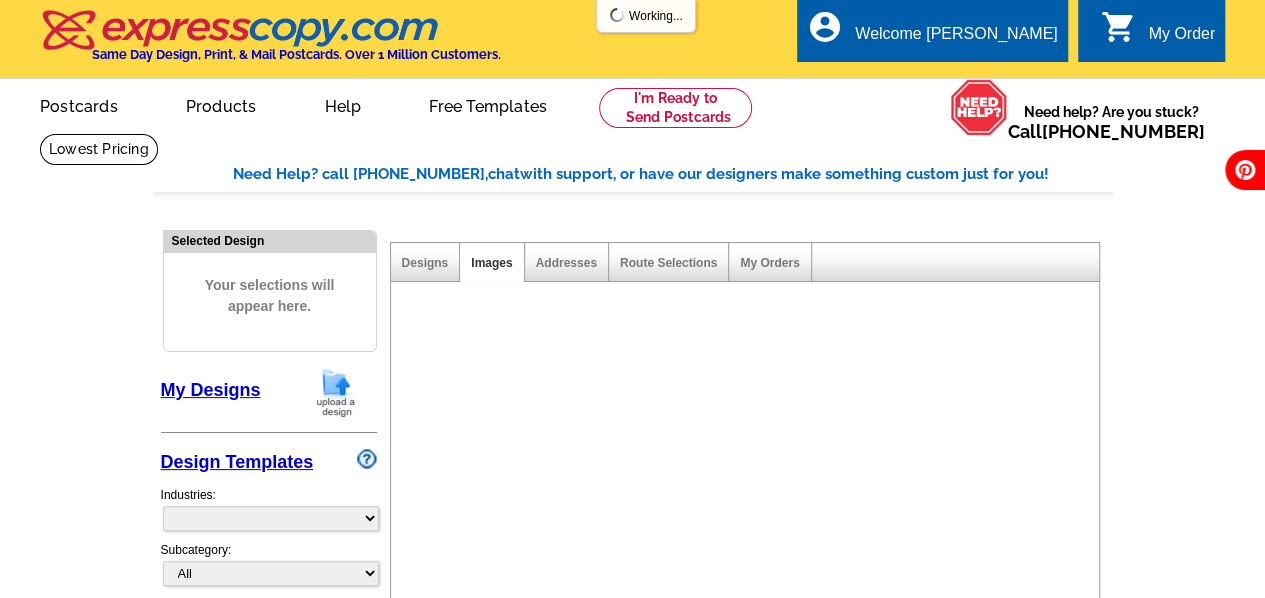 select on "785" 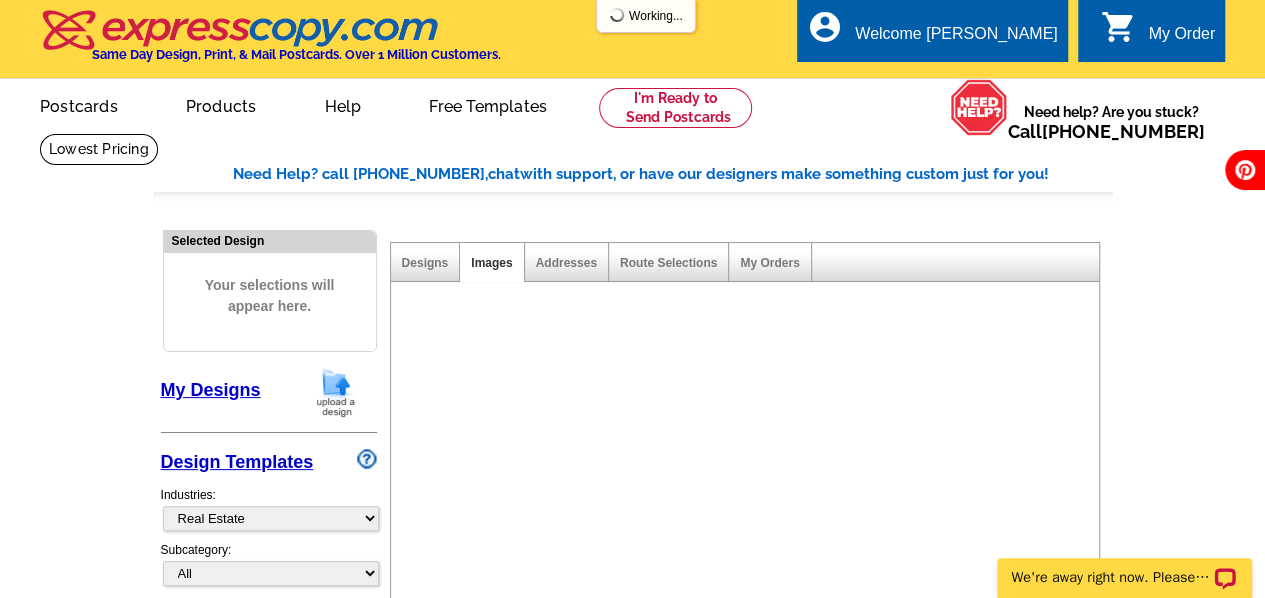 scroll, scrollTop: 0, scrollLeft: 0, axis: both 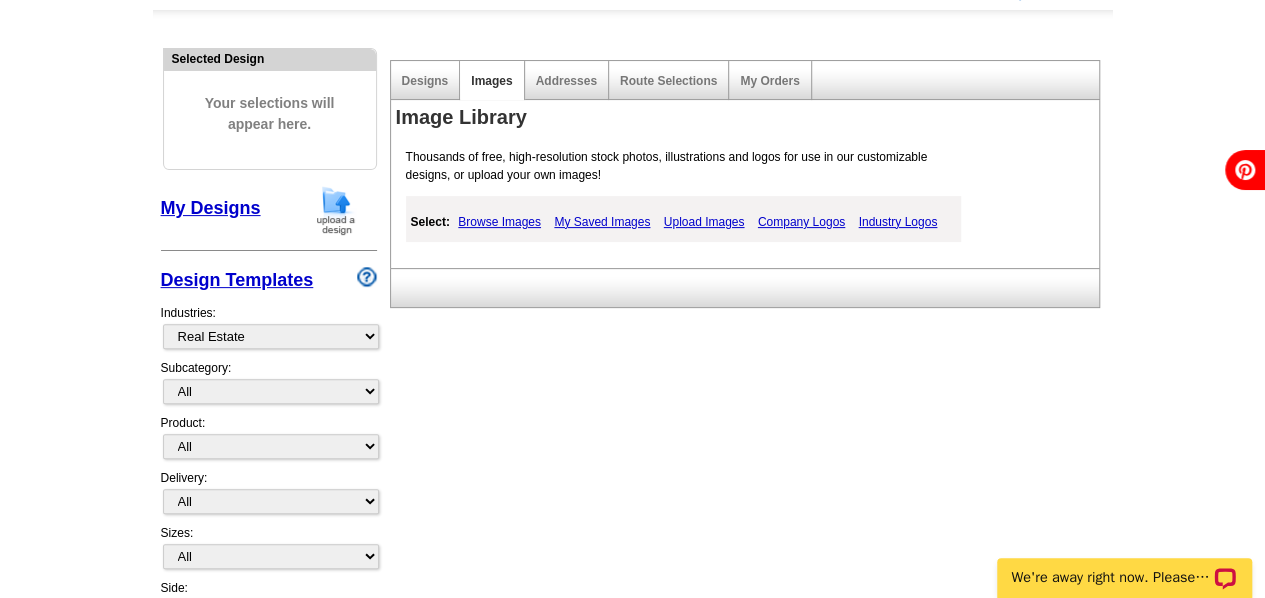 click on "My Saved Images" at bounding box center [602, 222] 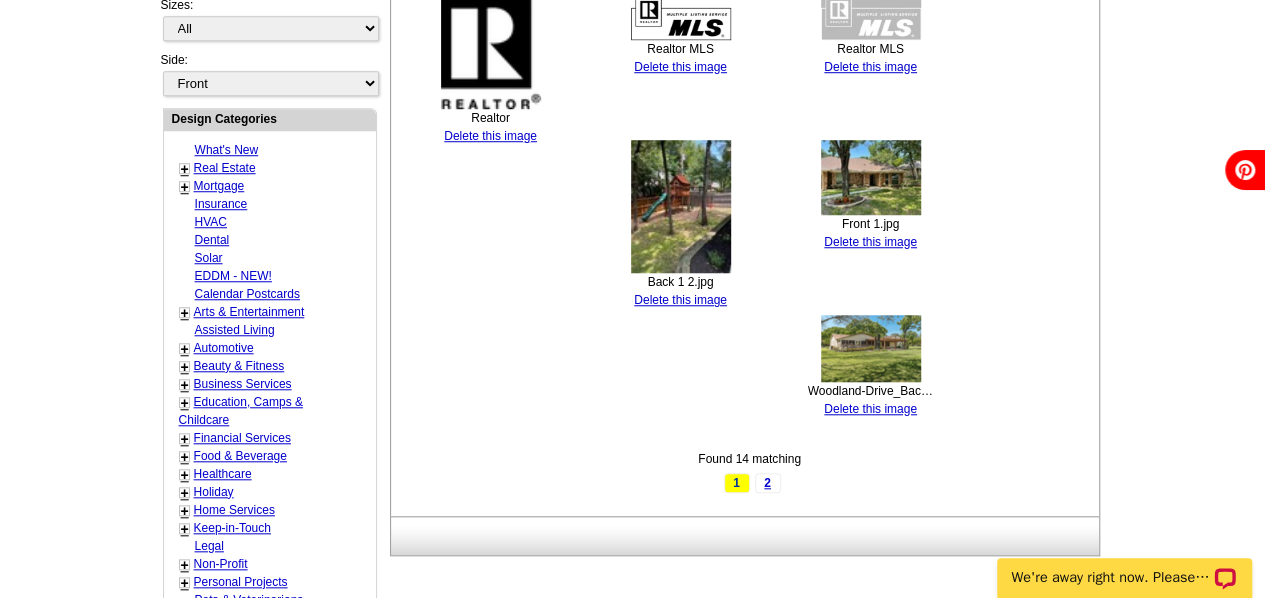 scroll, scrollTop: 714, scrollLeft: 0, axis: vertical 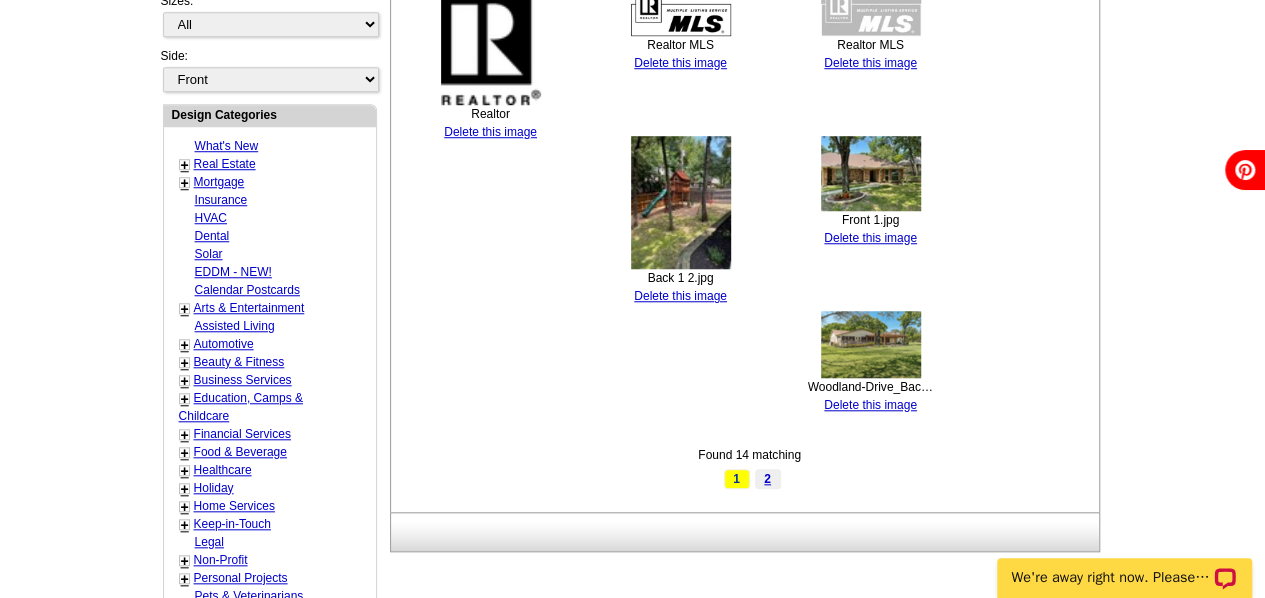 click on "2" at bounding box center (768, 479) 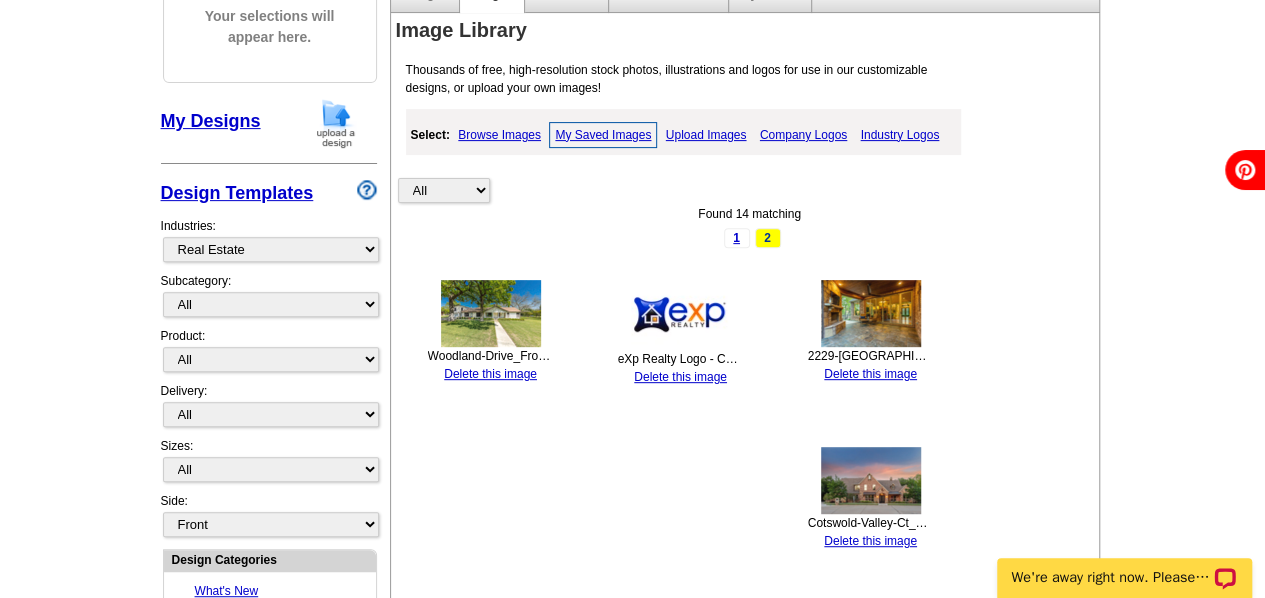scroll, scrollTop: 262, scrollLeft: 0, axis: vertical 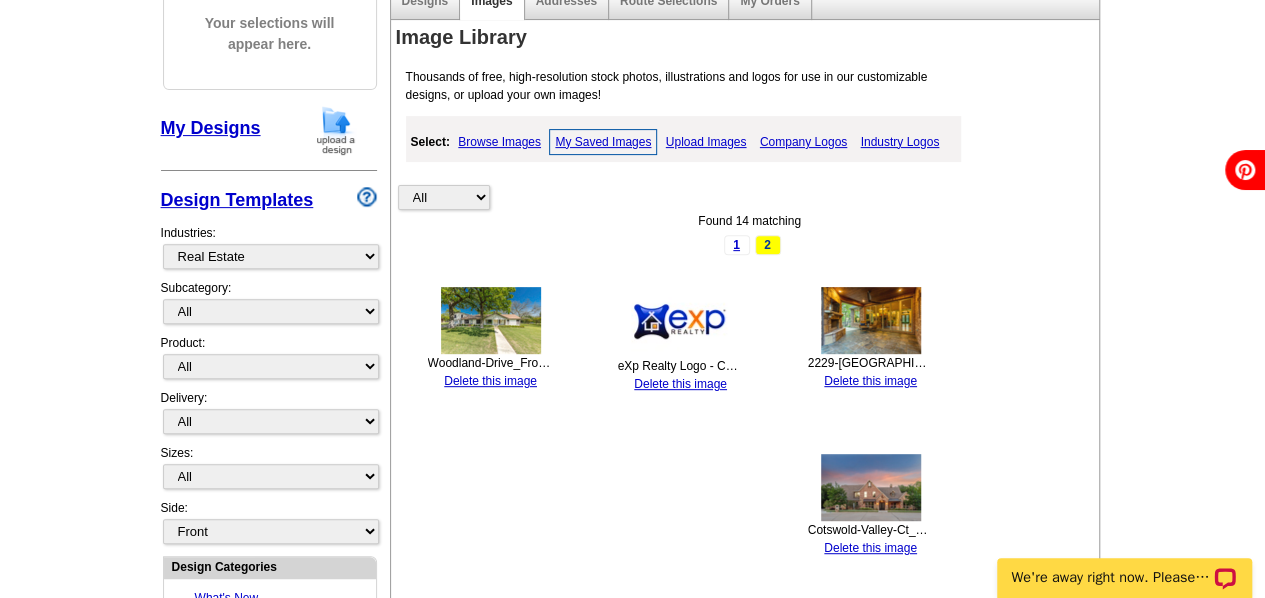 click on "Delete this image" at bounding box center [680, 384] 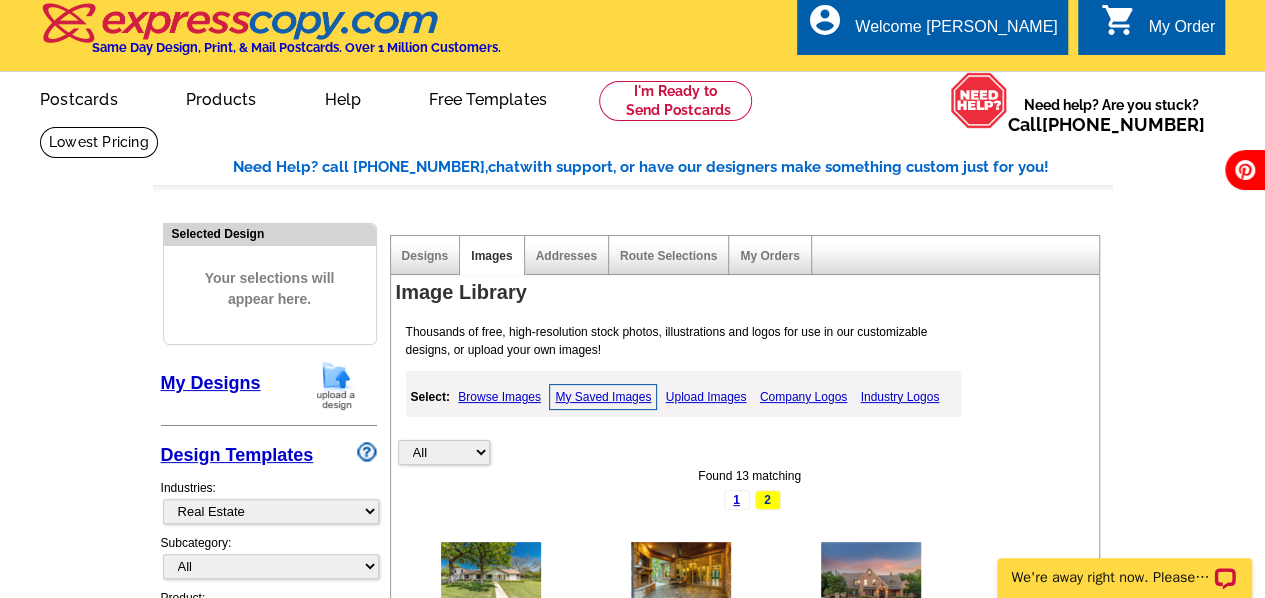 scroll, scrollTop: 0, scrollLeft: 0, axis: both 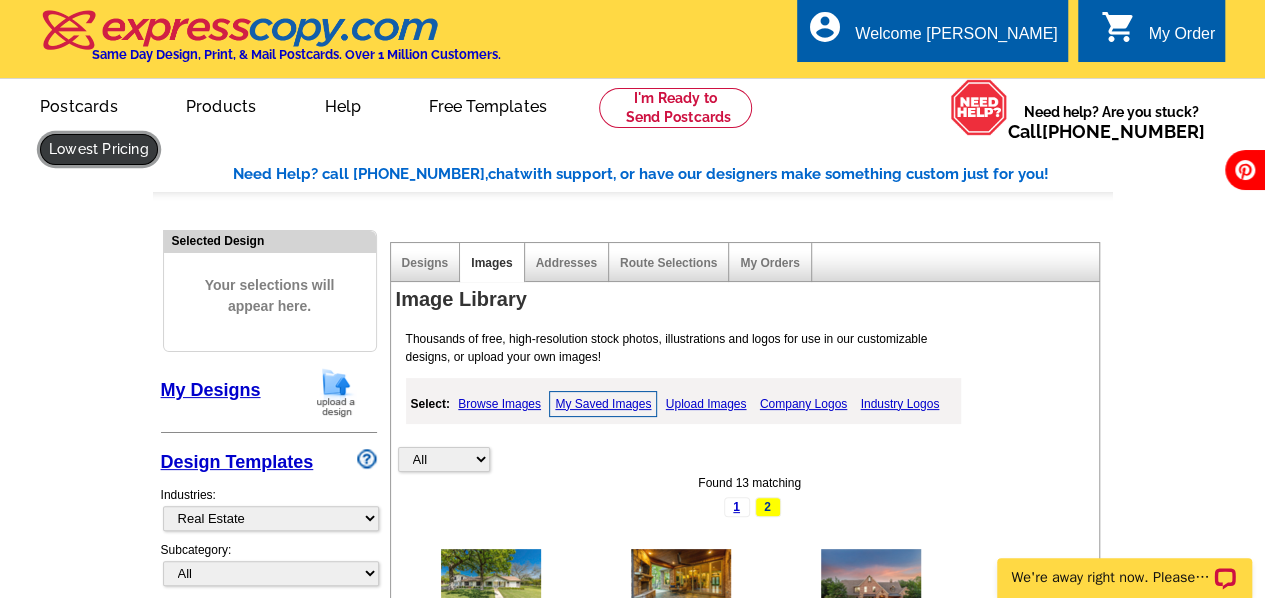 click at bounding box center (99, 149) 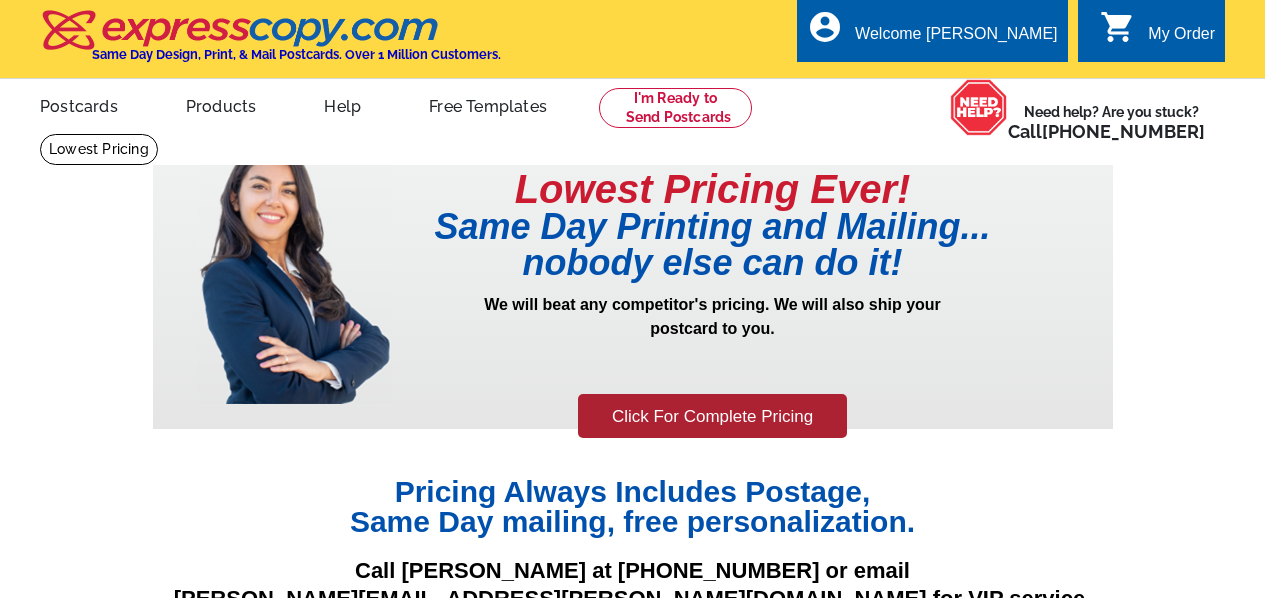scroll, scrollTop: 0, scrollLeft: 0, axis: both 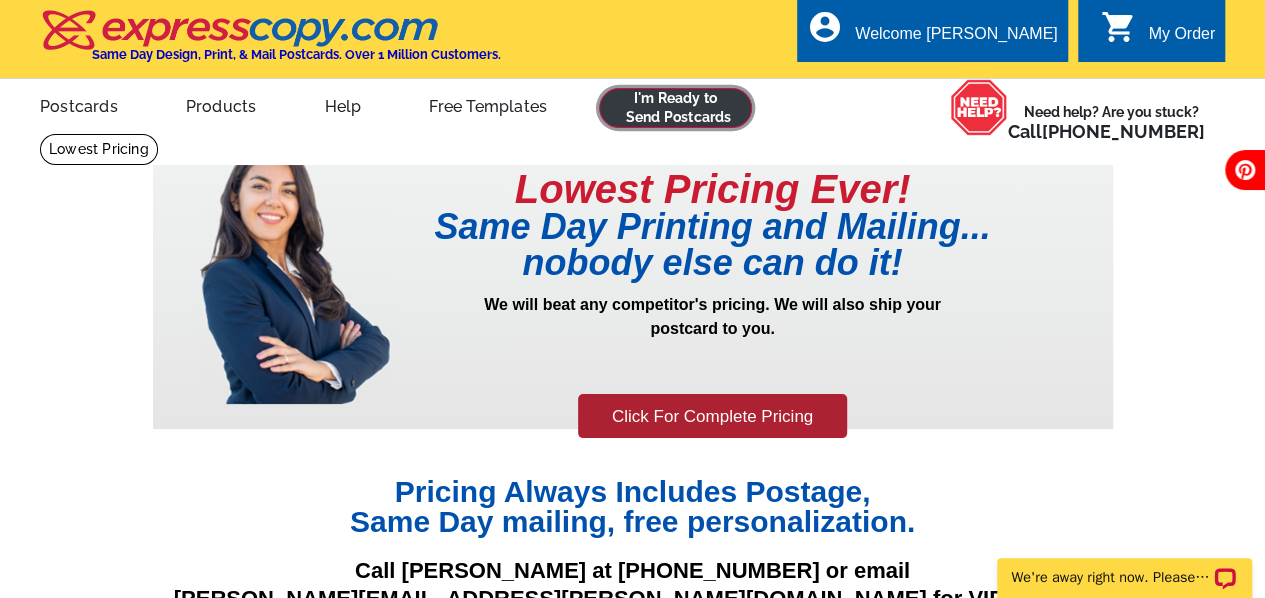 click at bounding box center [675, 108] 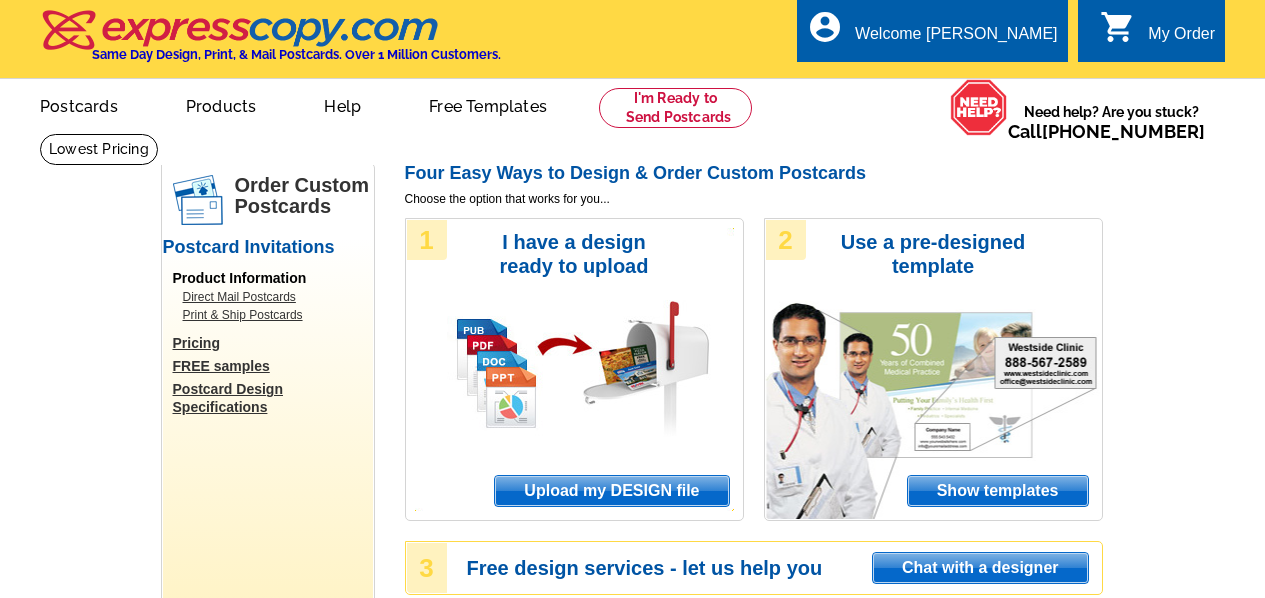 scroll, scrollTop: 0, scrollLeft: 0, axis: both 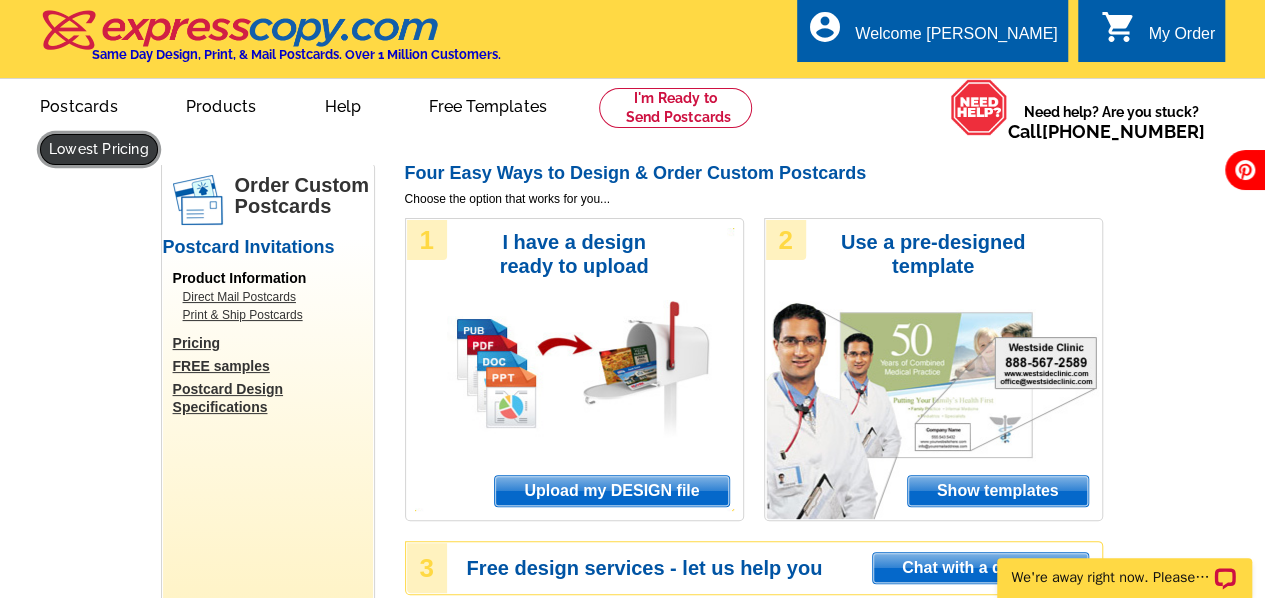 click at bounding box center [99, 149] 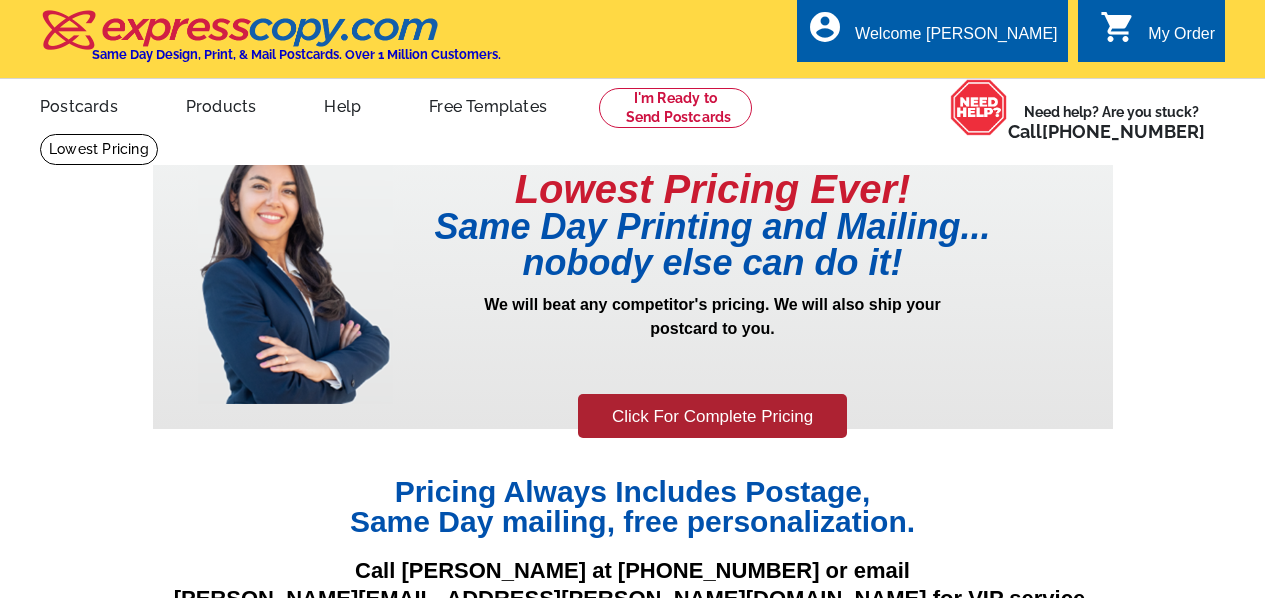 scroll, scrollTop: 0, scrollLeft: 0, axis: both 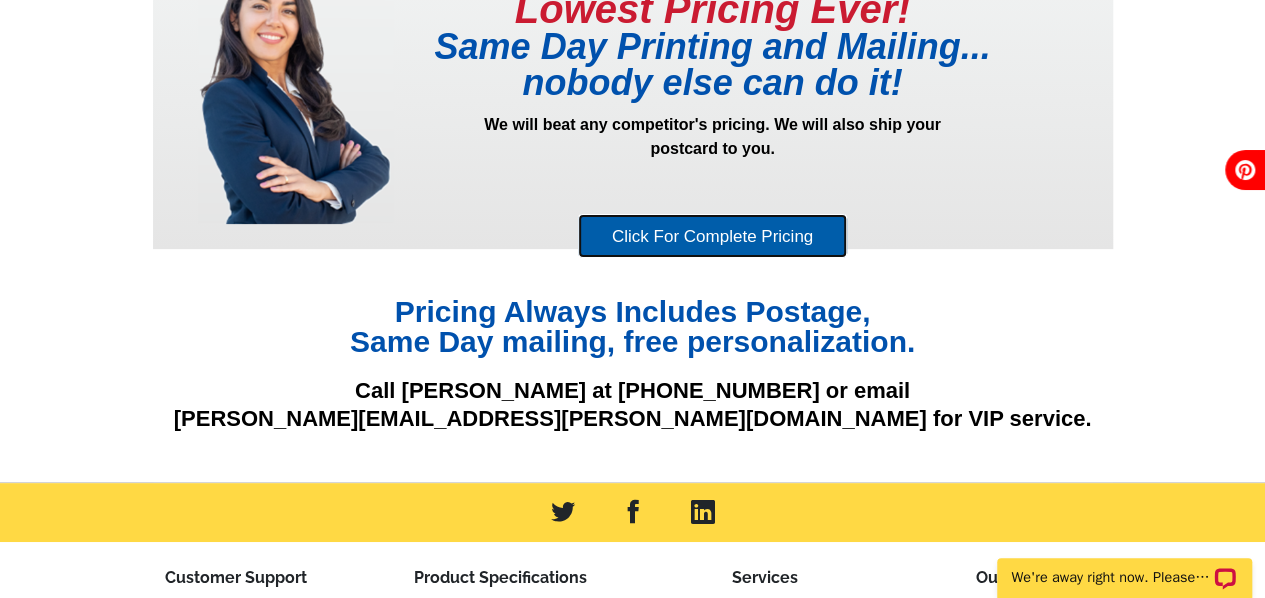 click on "Click For Complete Pricing" at bounding box center [712, 236] 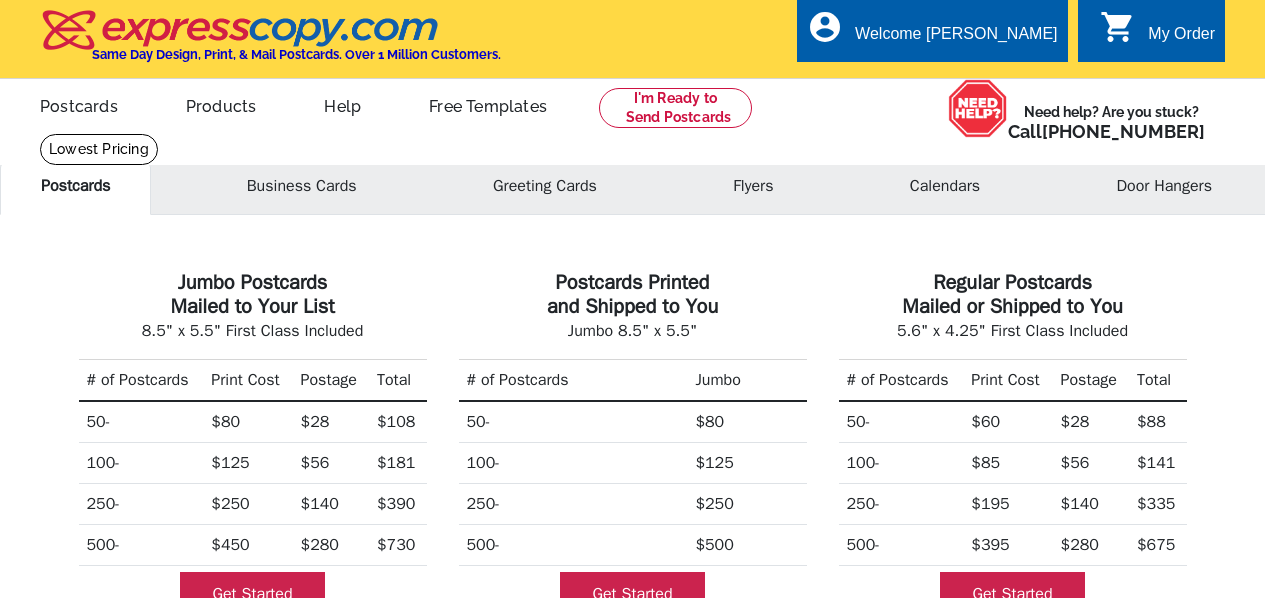 scroll, scrollTop: 0, scrollLeft: 0, axis: both 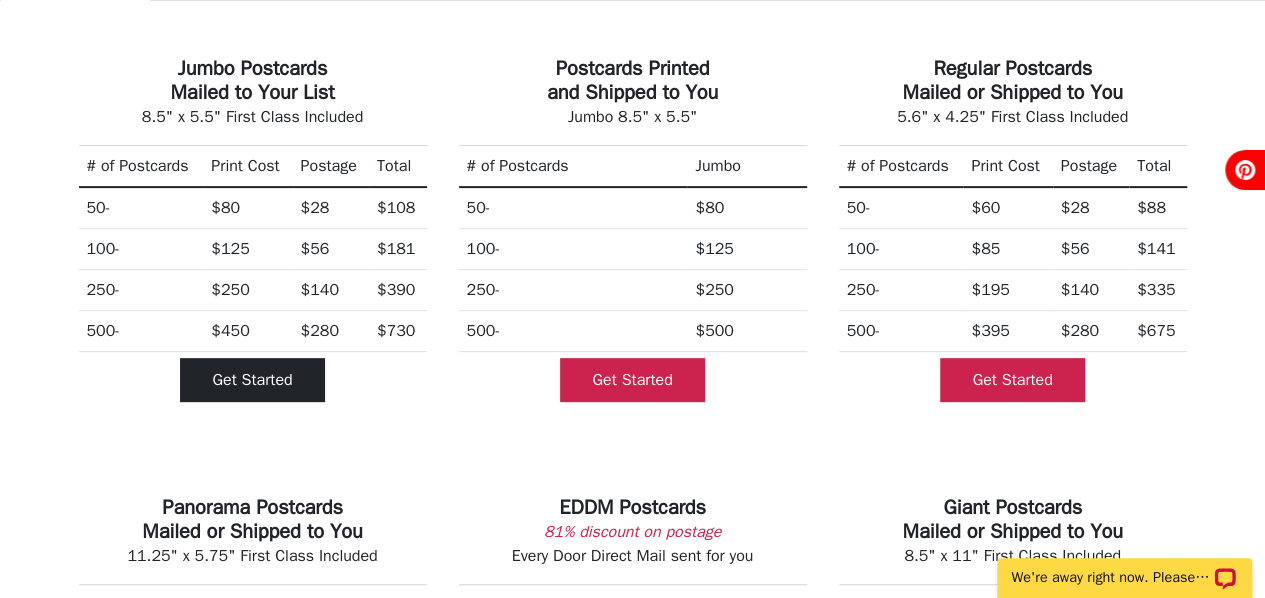 click on "Get Started" at bounding box center [252, 380] 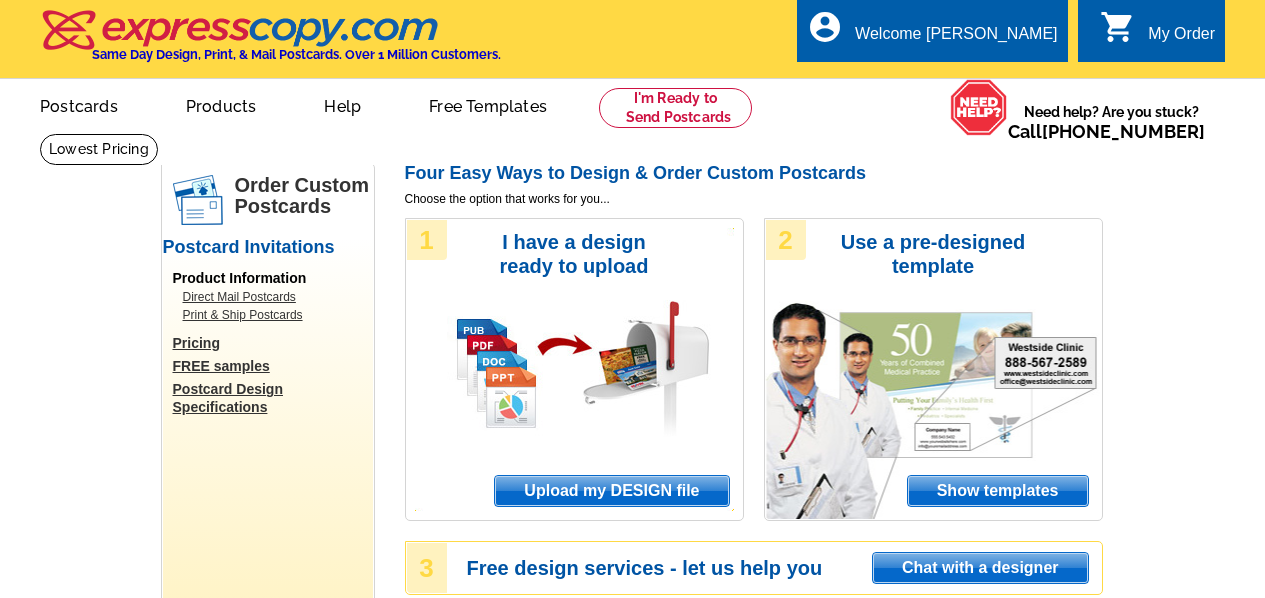 scroll, scrollTop: 0, scrollLeft: 0, axis: both 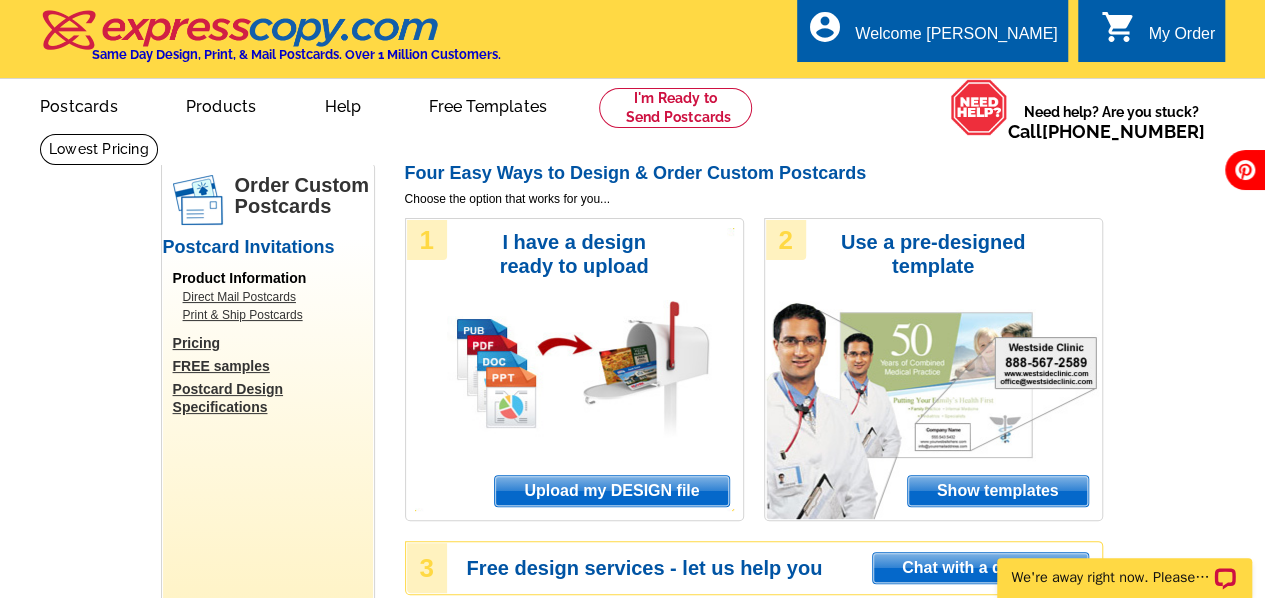 click on "Upload my DESIGN file" at bounding box center (611, 491) 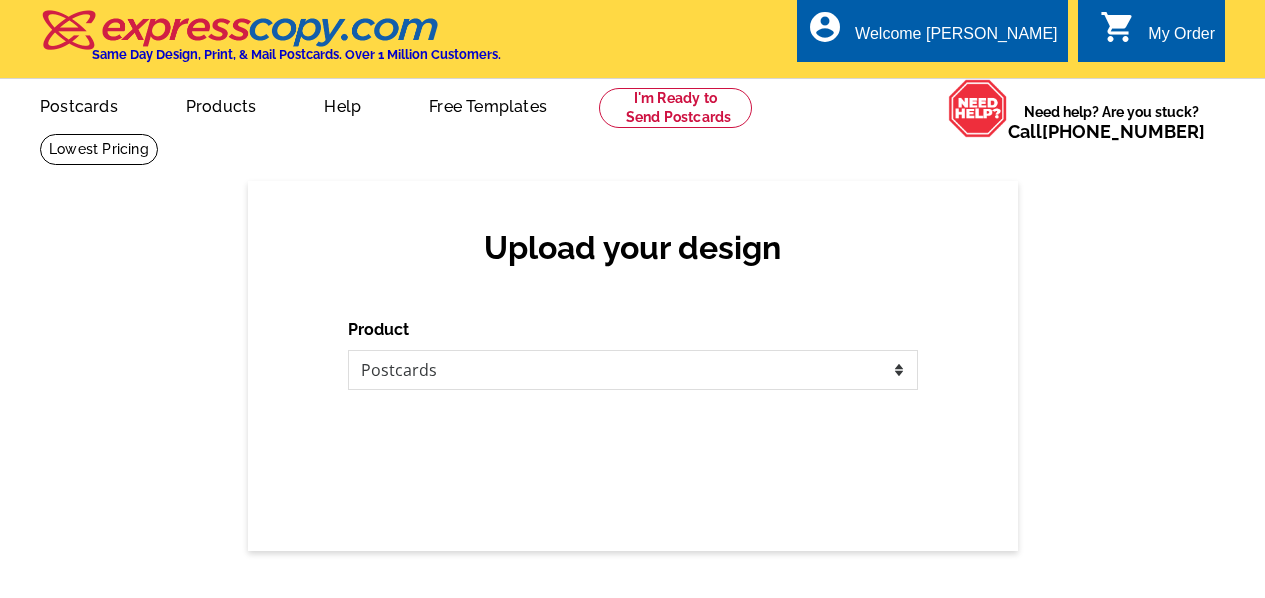 scroll, scrollTop: 0, scrollLeft: 0, axis: both 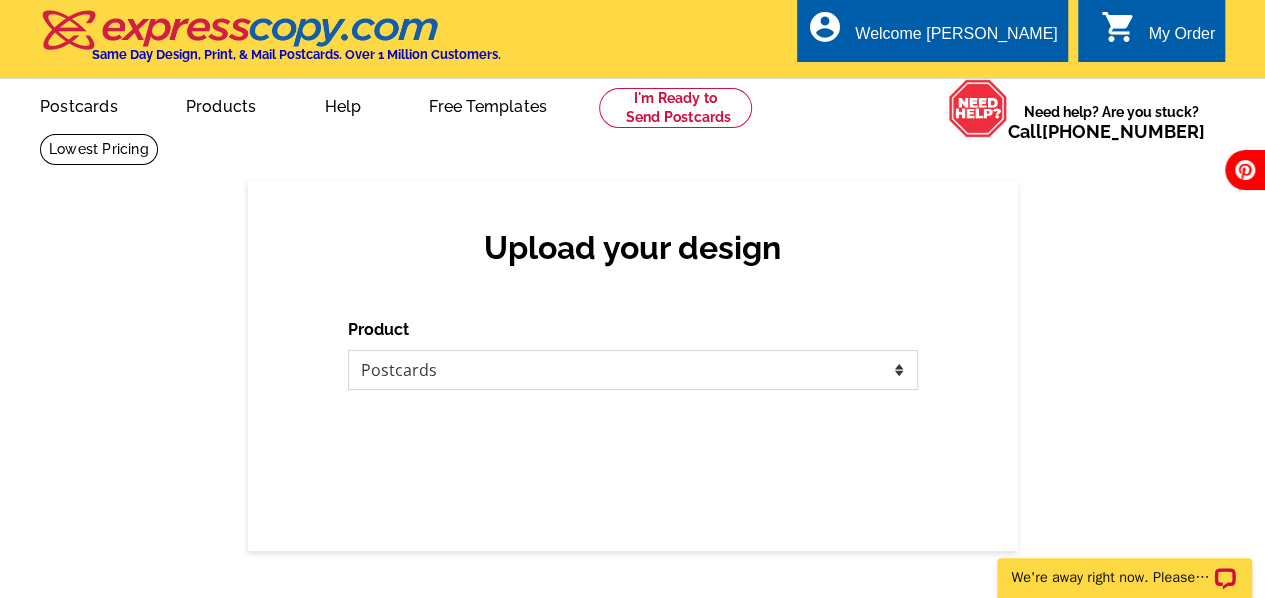 click on "Please select the type of file...
Postcards
Business Cards
Letters and flyers
Greeting Cards
Door Hangers" at bounding box center [633, 370] 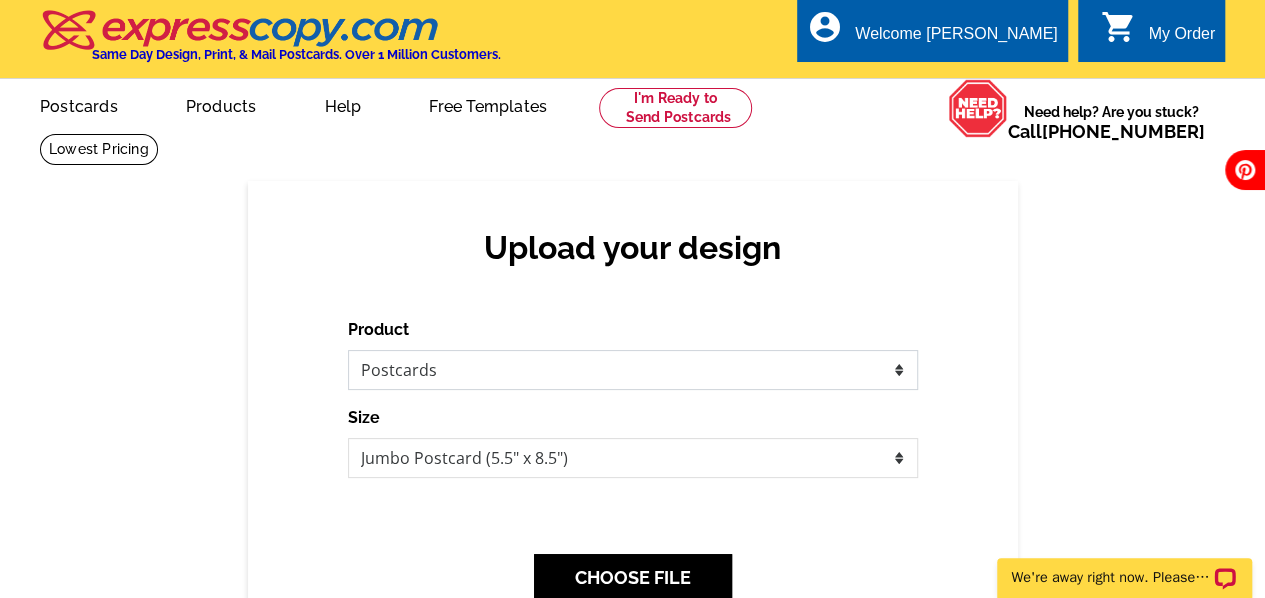 click on "Please select the type of file...
Postcards
Business Cards
Letters and flyers
Greeting Cards
Door Hangers" at bounding box center (633, 370) 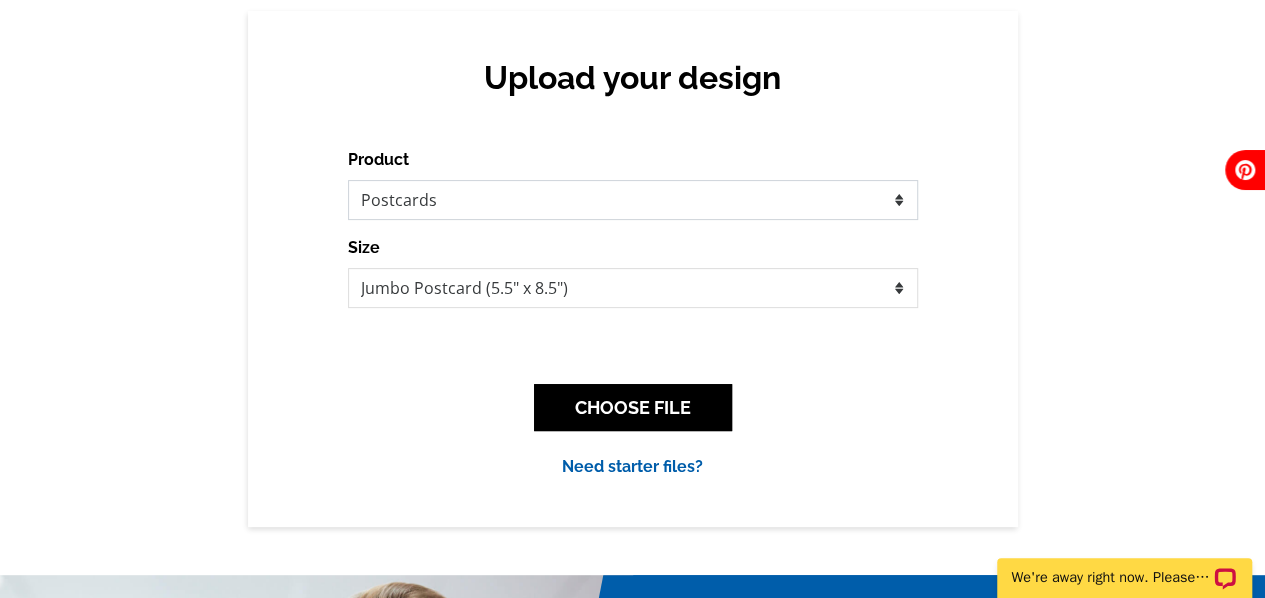 scroll, scrollTop: 172, scrollLeft: 0, axis: vertical 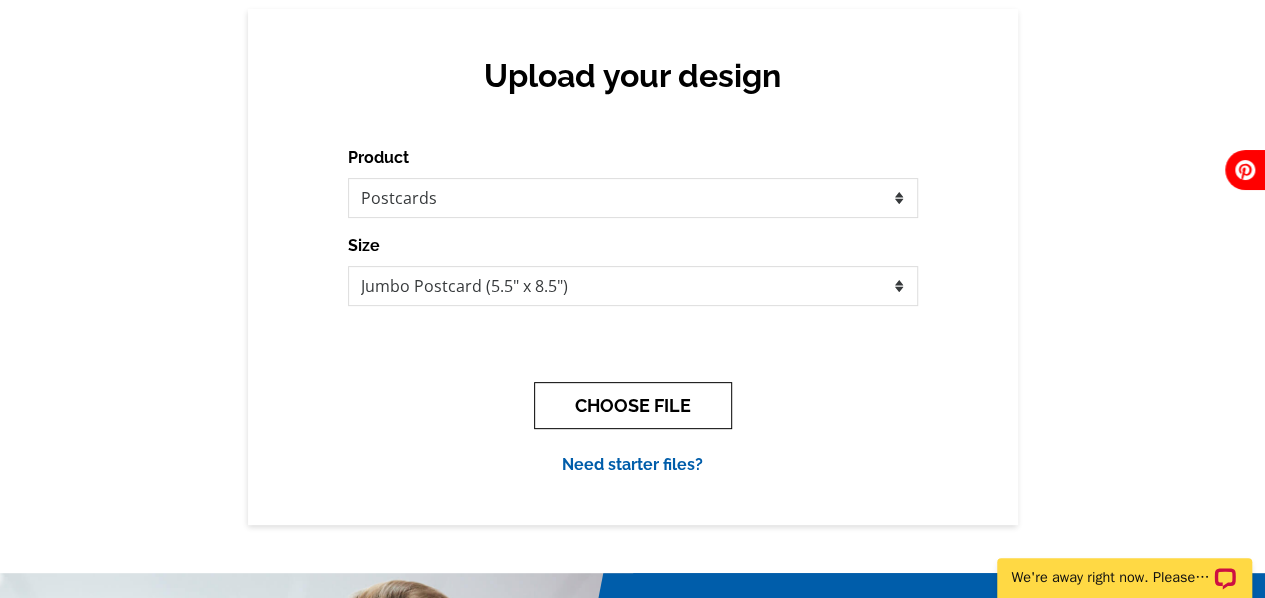 click on "CHOOSE FILE" at bounding box center [633, 405] 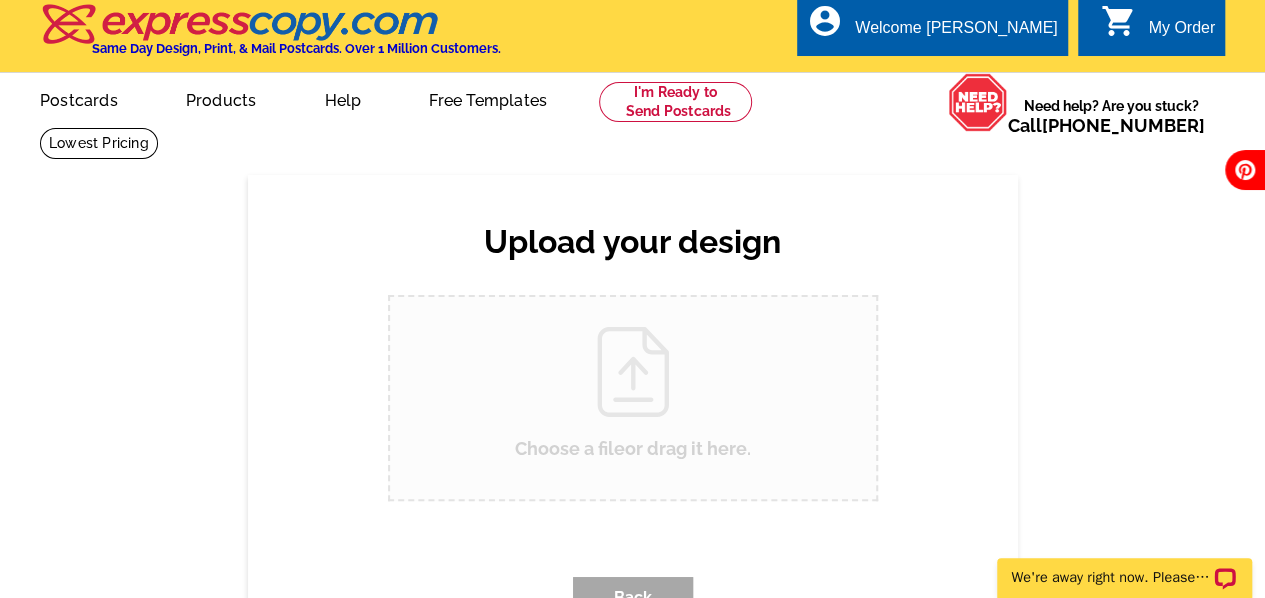 scroll, scrollTop: 0, scrollLeft: 0, axis: both 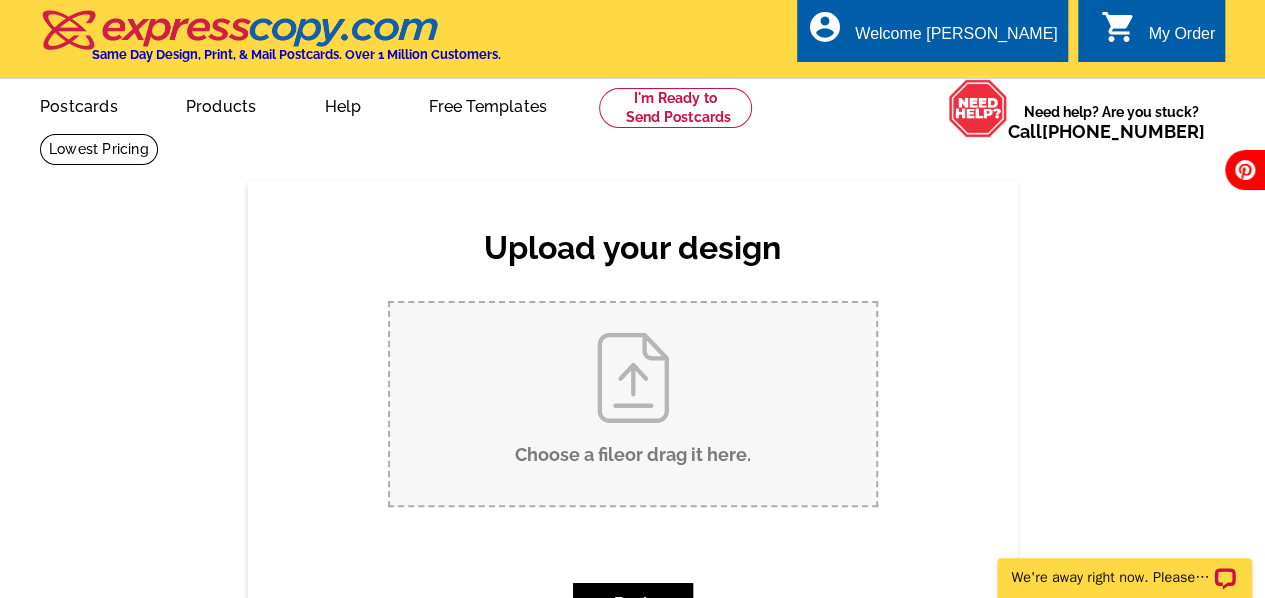 click on "Choose a file  or drag it here ." at bounding box center (633, 404) 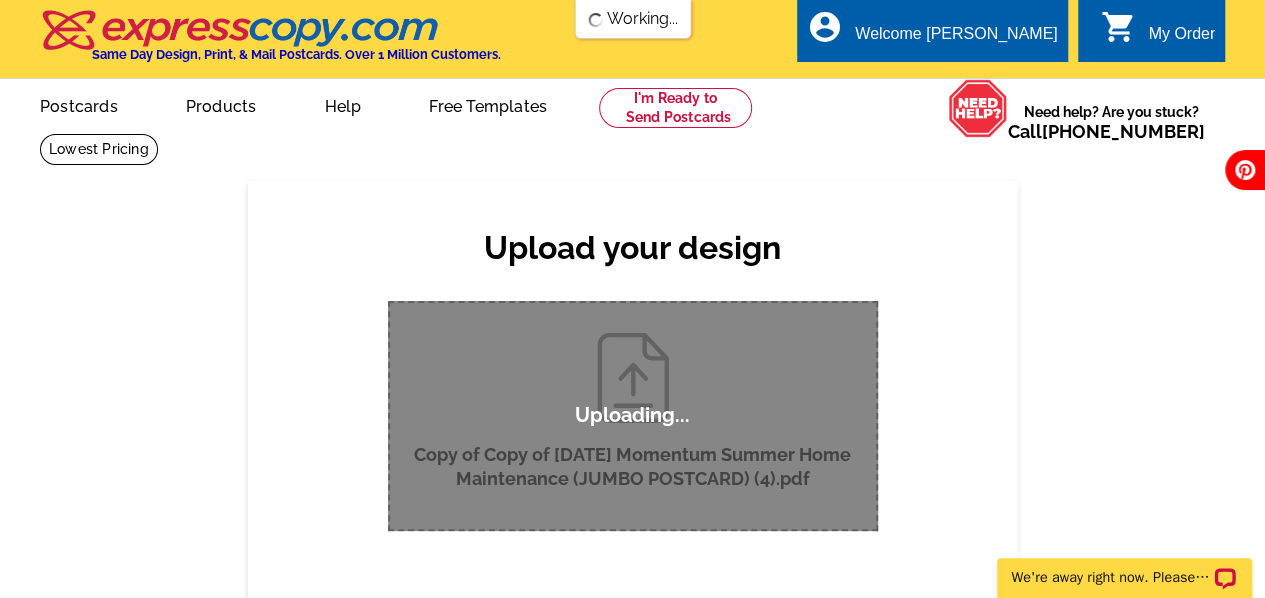 scroll, scrollTop: 0, scrollLeft: 0, axis: both 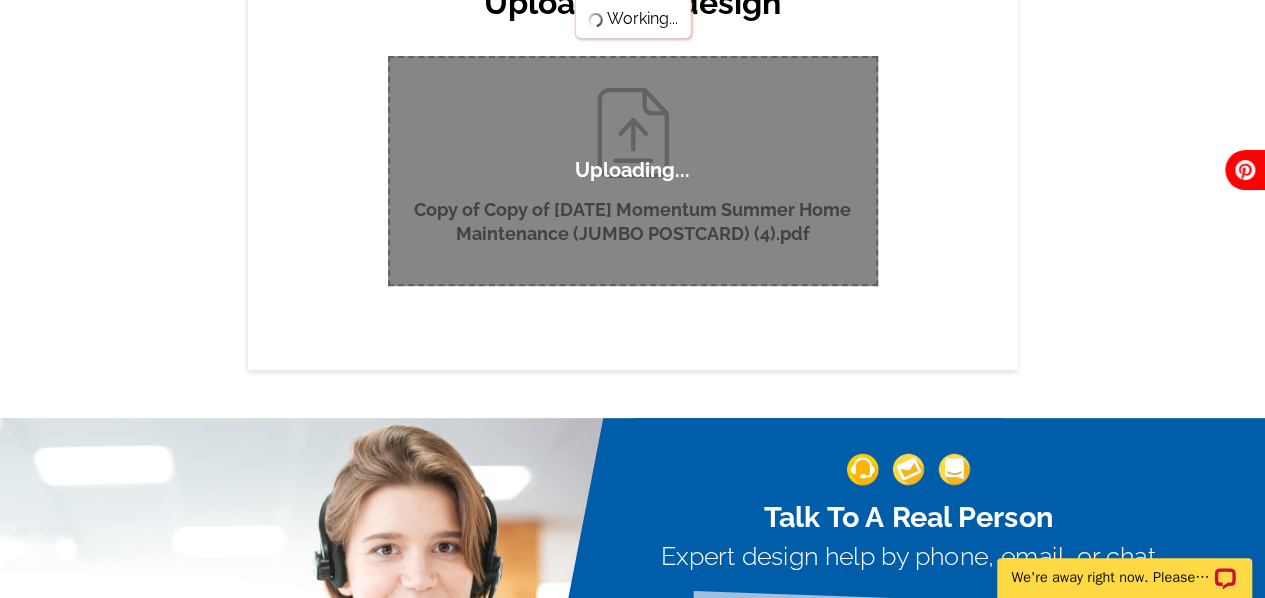 type 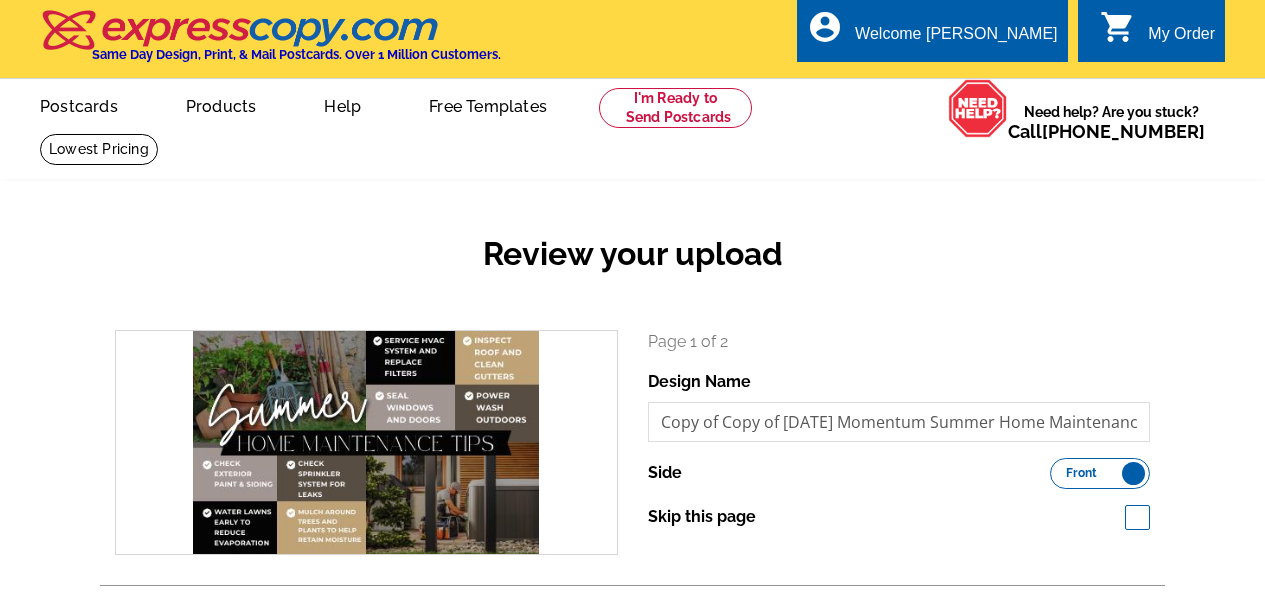 scroll, scrollTop: 0, scrollLeft: 0, axis: both 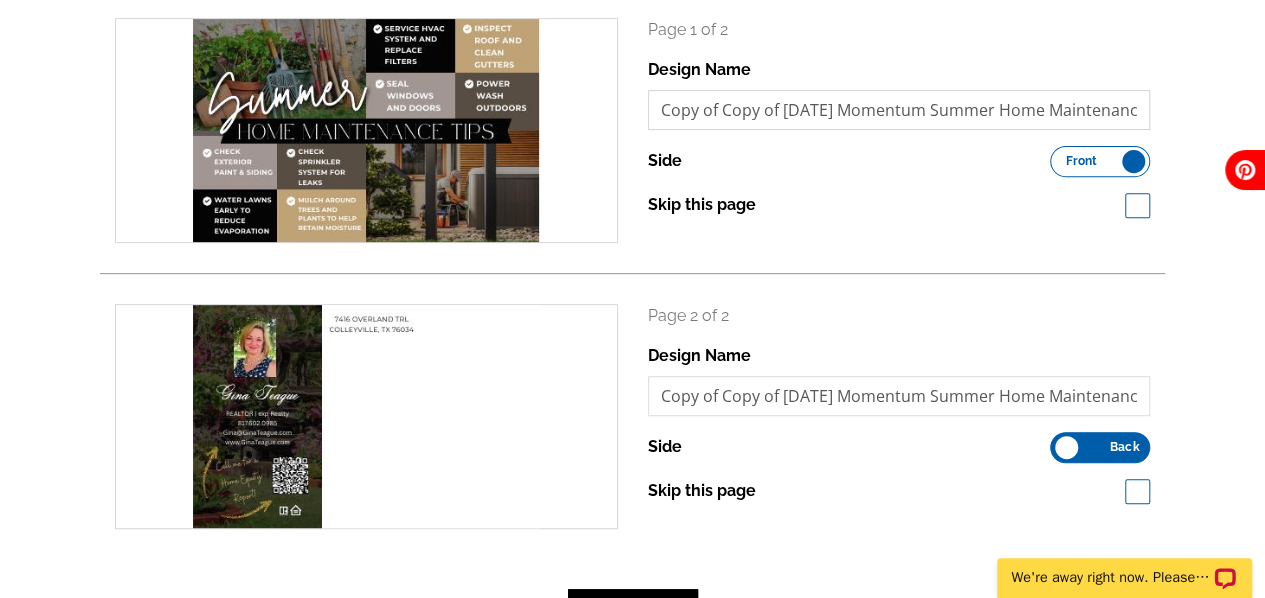 click on "Copy of Copy of AUGUST 2025 Momentum Summer Home Maintenance JUMBO POSTCARD 4 1" at bounding box center (899, 110) 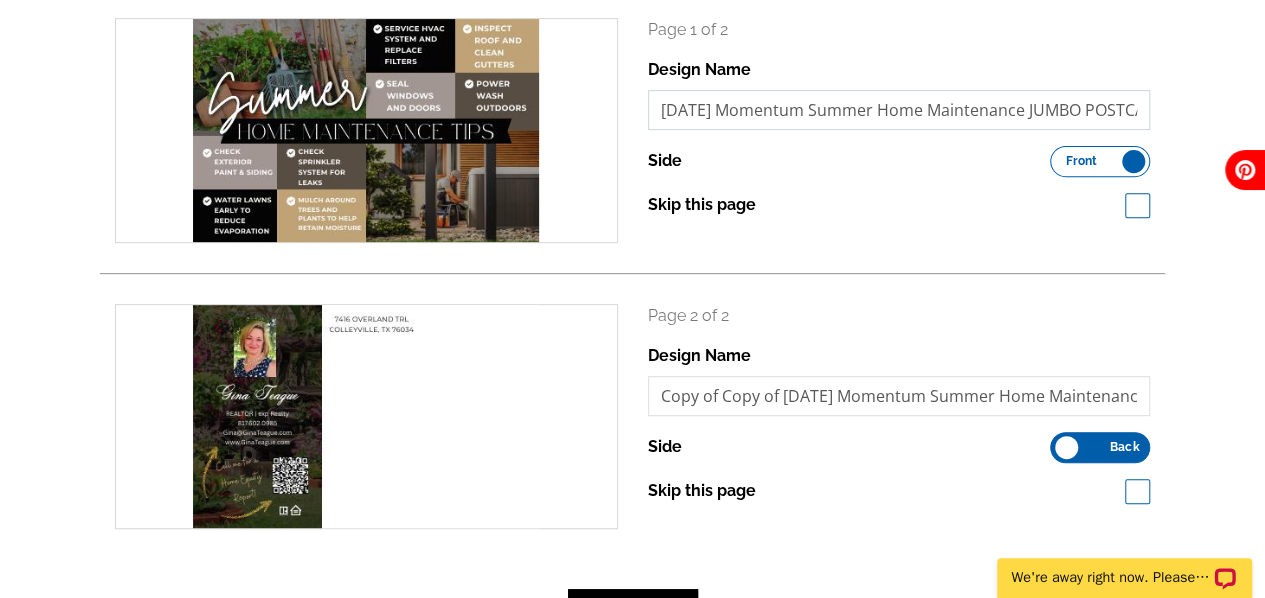 type on "AUGUST 2025 Momentum Summer Home Maintenance JUMBO POSTCARD 4 1" 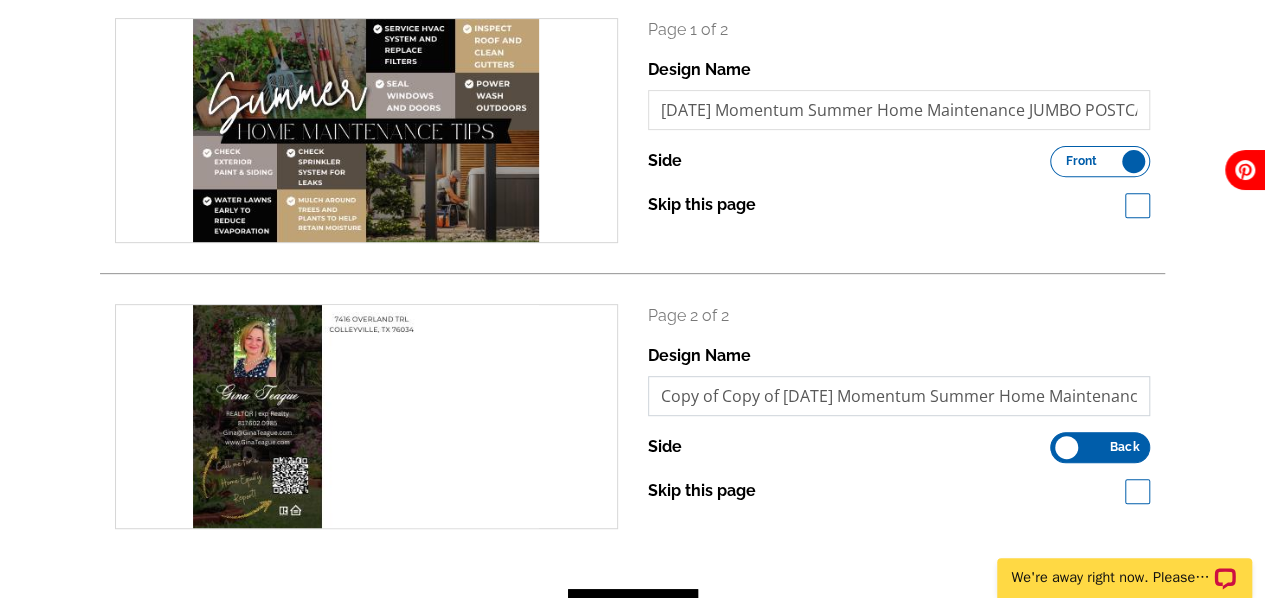 scroll, scrollTop: 0, scrollLeft: 0, axis: both 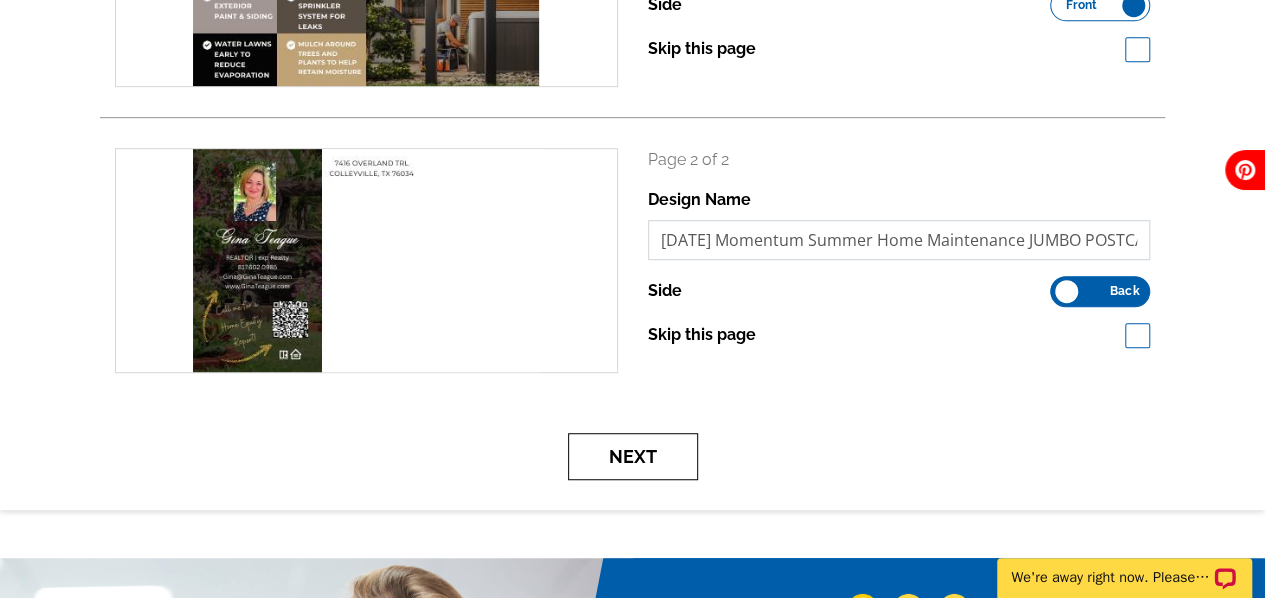 type on "AUGUST 2025 Momentum Summer Home Maintenance JUMBO POSTCARD 4 2" 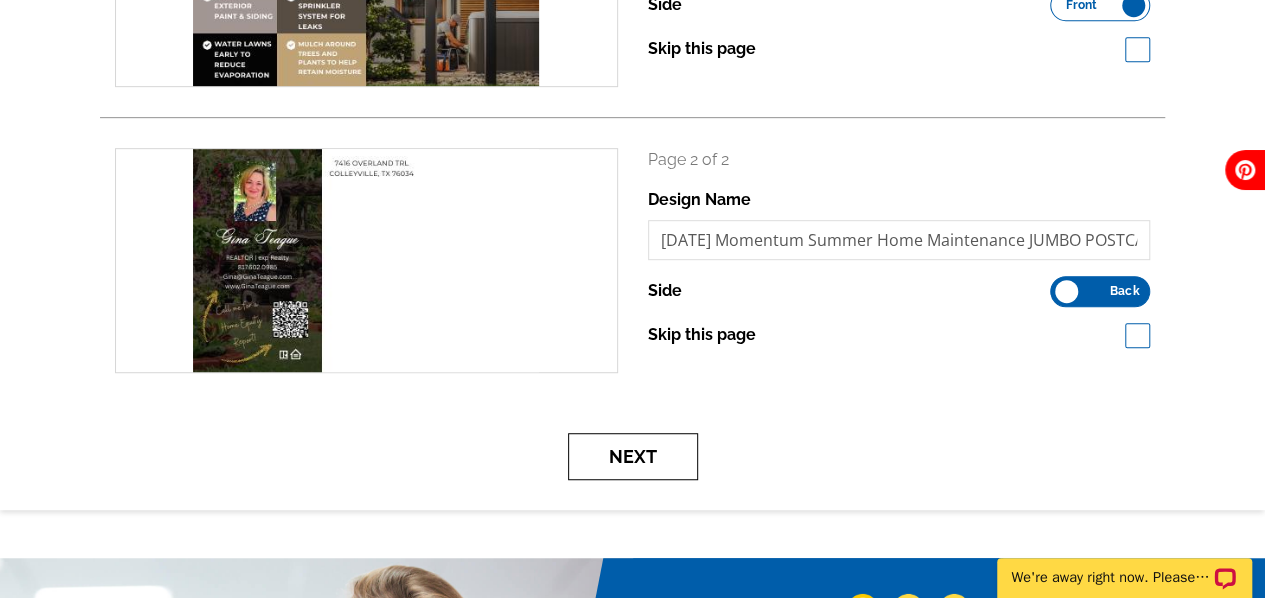 click on "Next" at bounding box center (633, 456) 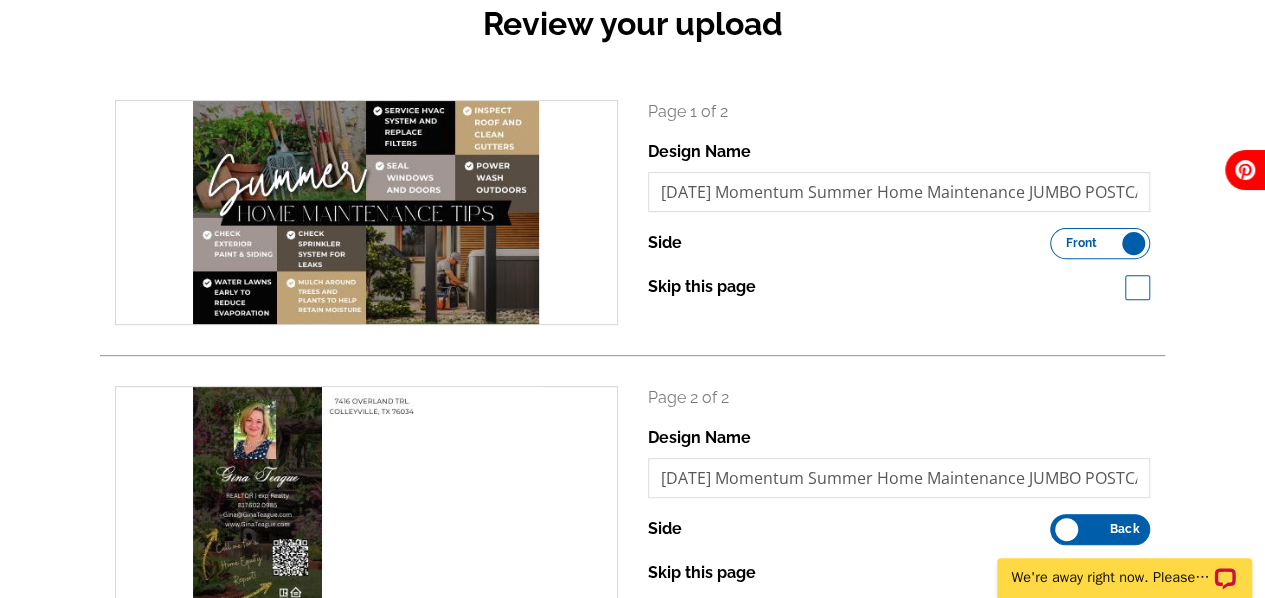 scroll, scrollTop: 200, scrollLeft: 0, axis: vertical 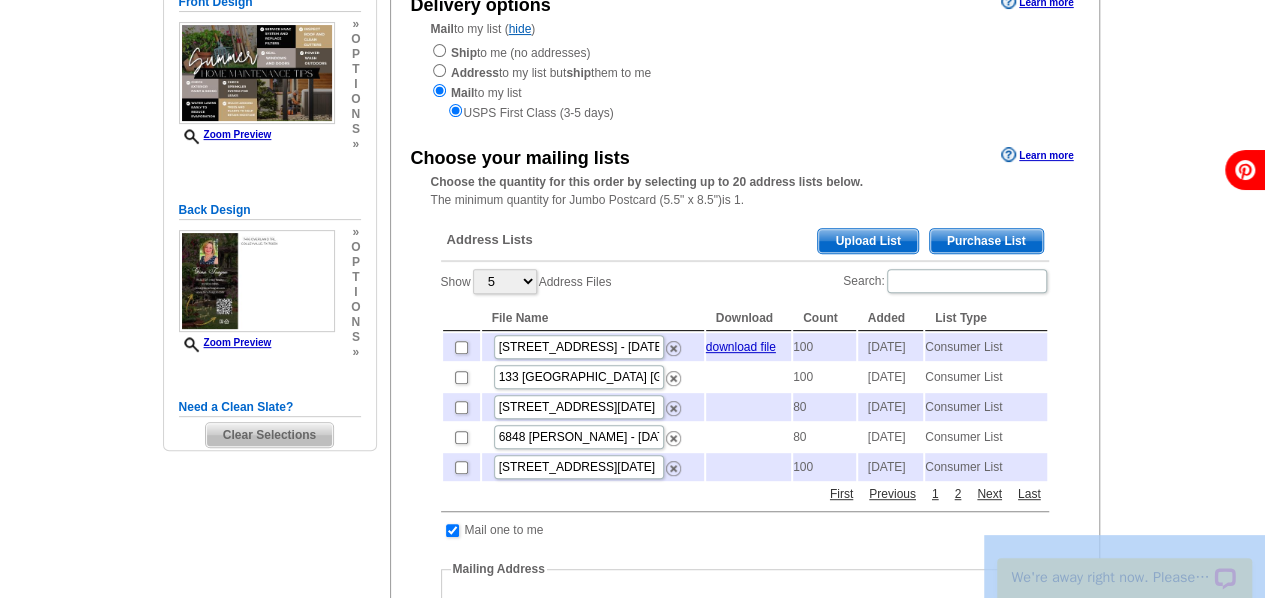 drag, startPoint x: 1262, startPoint y: 199, endPoint x: 1260, endPoint y: 181, distance: 18.110771 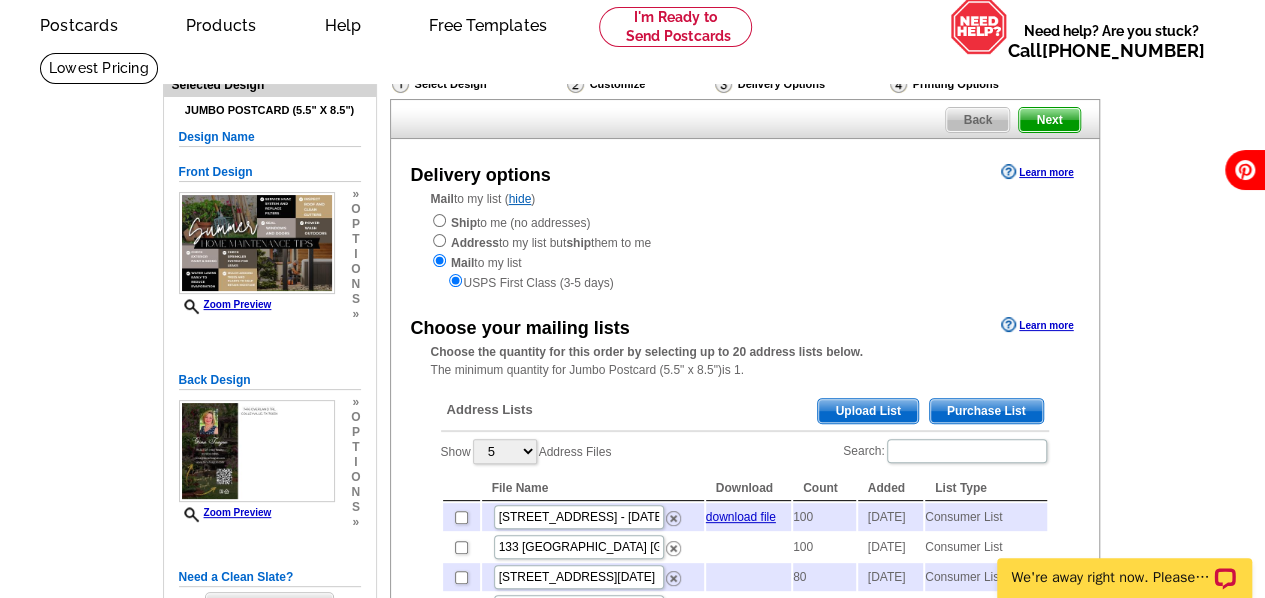 scroll, scrollTop: 83, scrollLeft: 0, axis: vertical 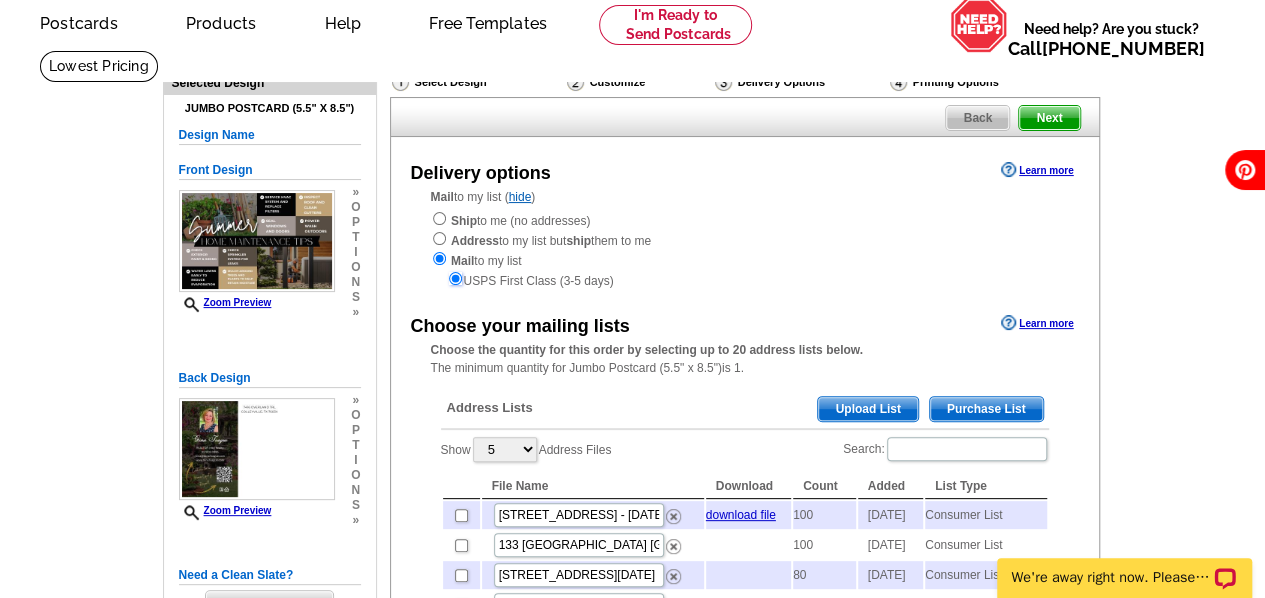 click at bounding box center [455, 278] 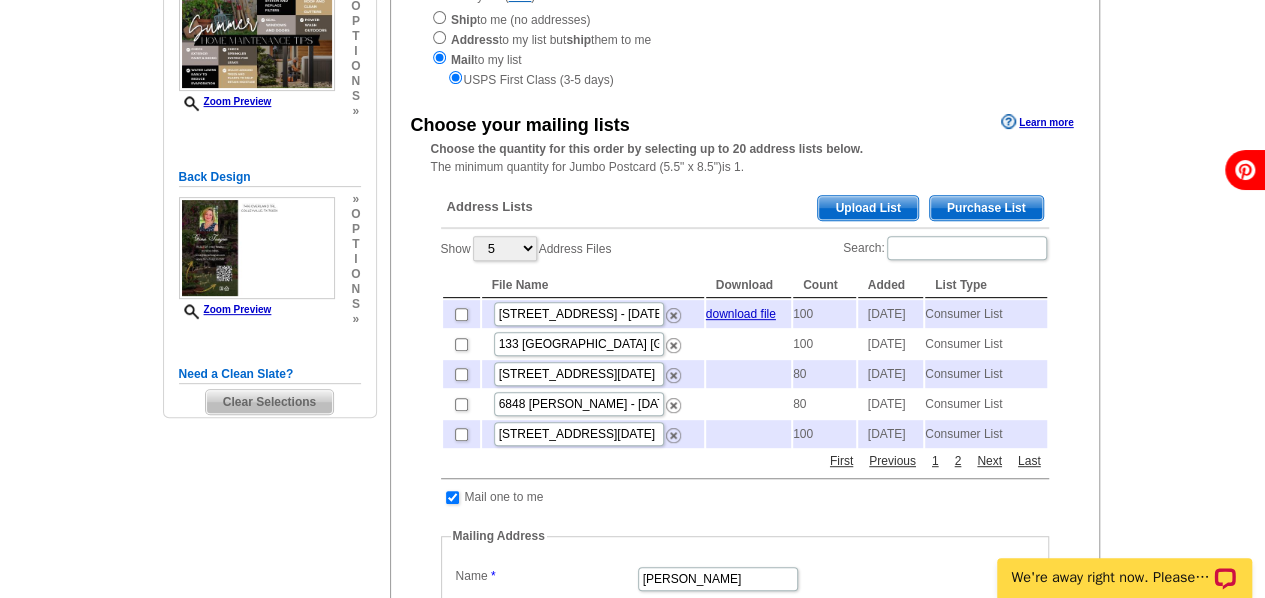 scroll, scrollTop: 287, scrollLeft: 0, axis: vertical 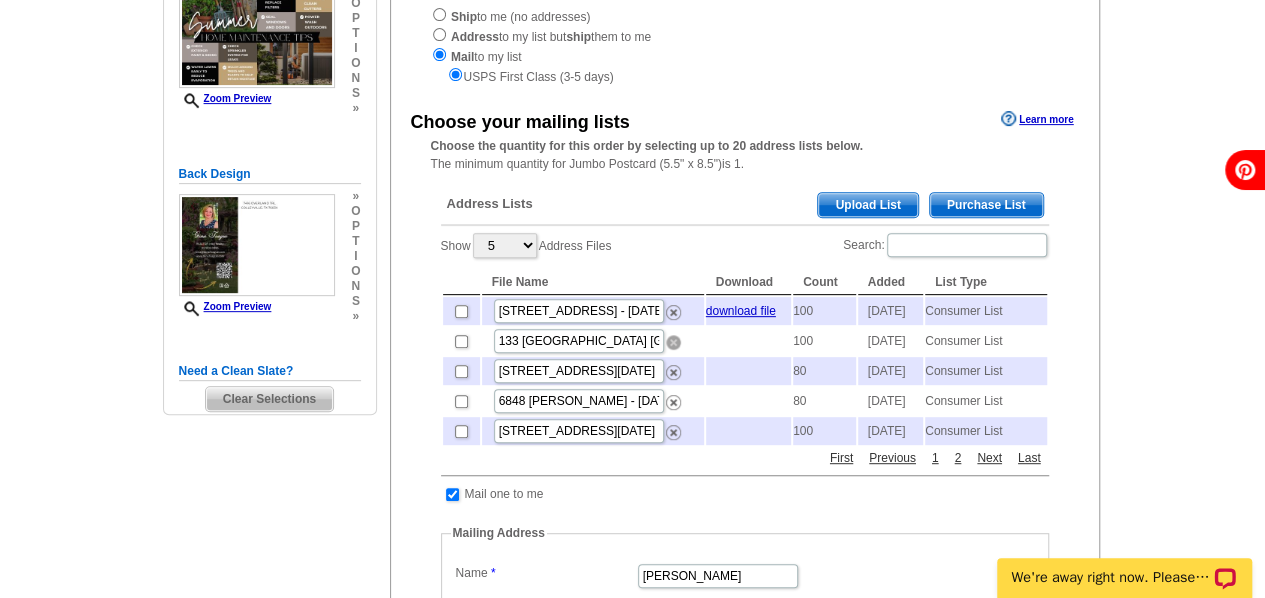 click at bounding box center (673, 342) 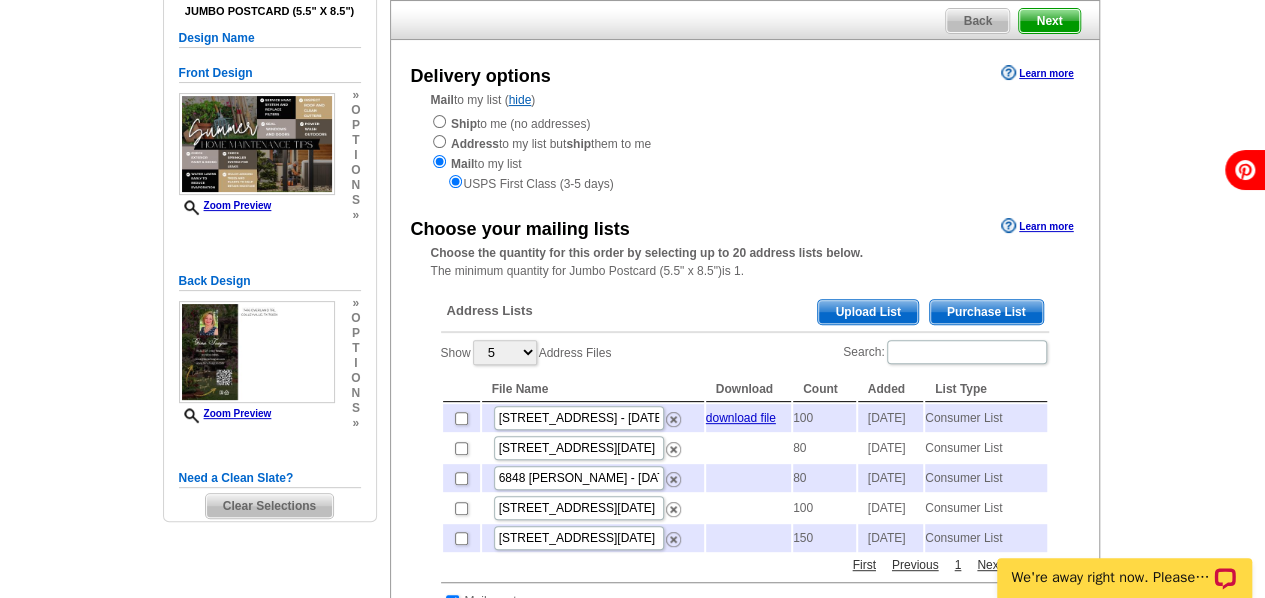 scroll, scrollTop: 175, scrollLeft: 0, axis: vertical 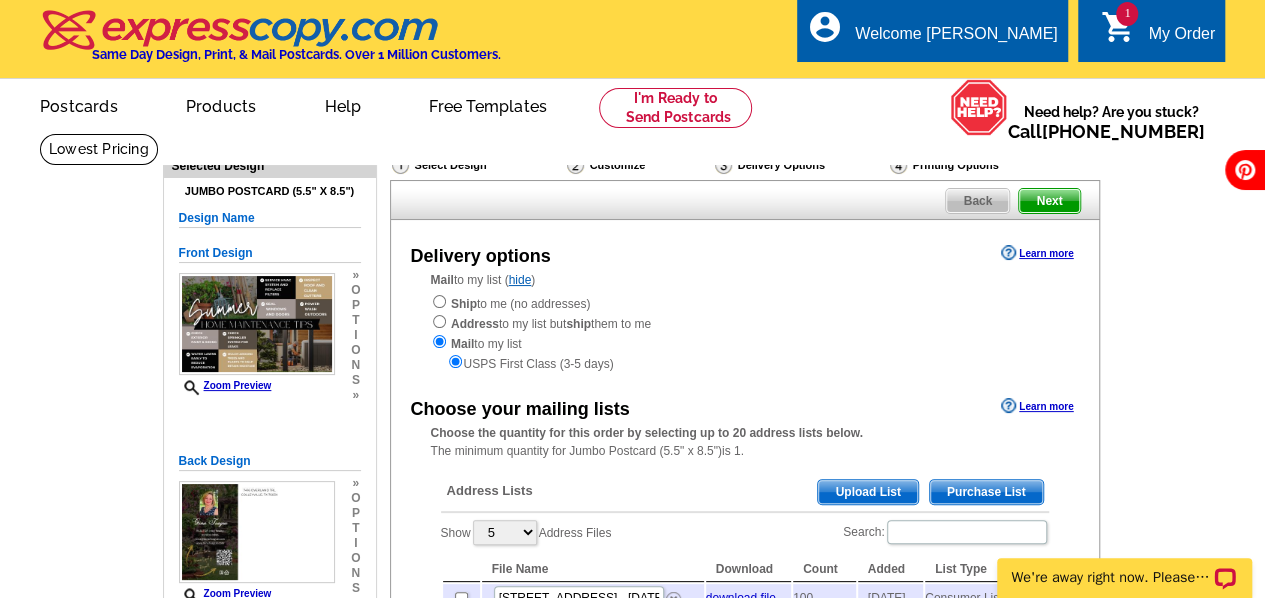 click on "Design Name" at bounding box center [270, 218] 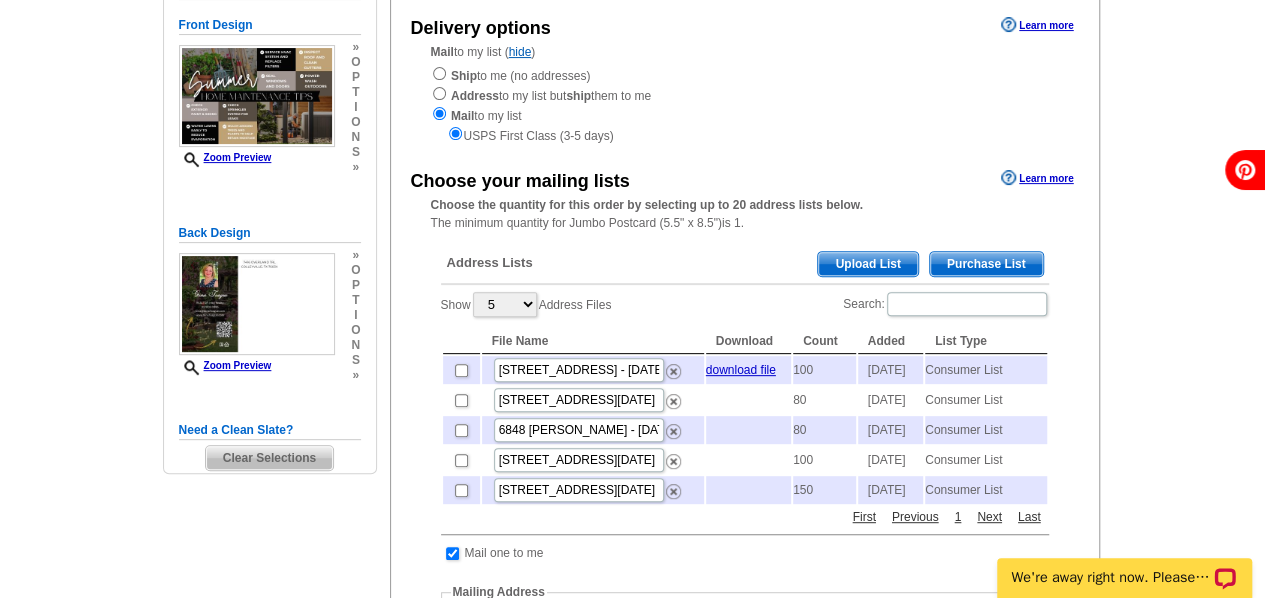 scroll, scrollTop: 230, scrollLeft: 0, axis: vertical 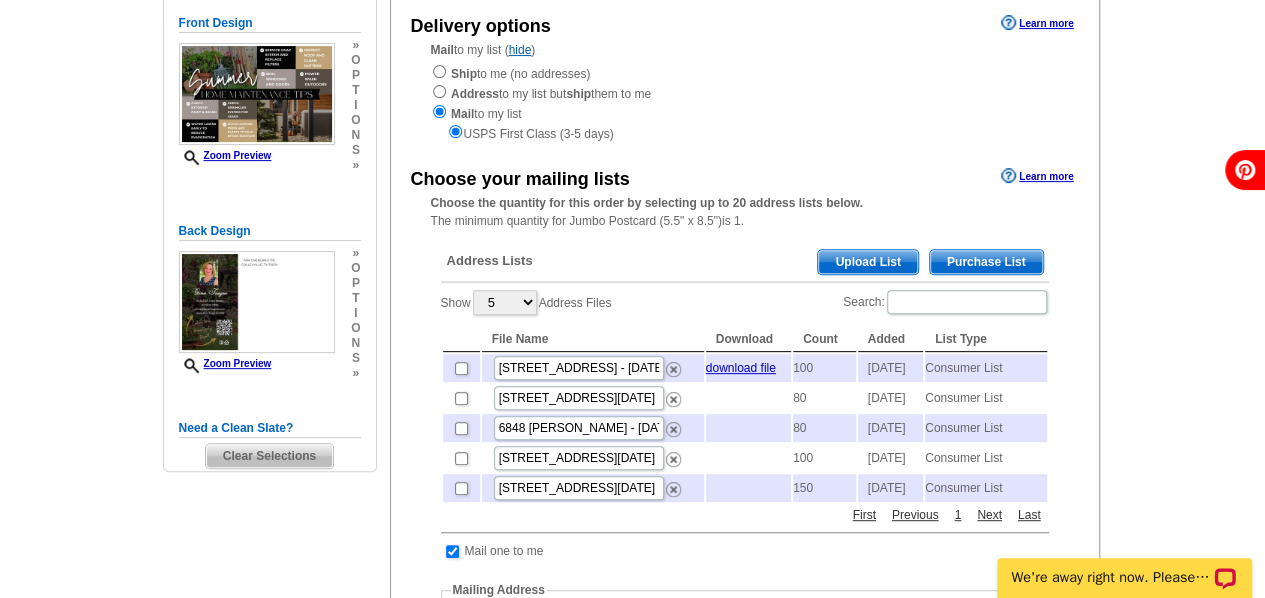 click on "Upload List" at bounding box center (867, 262) 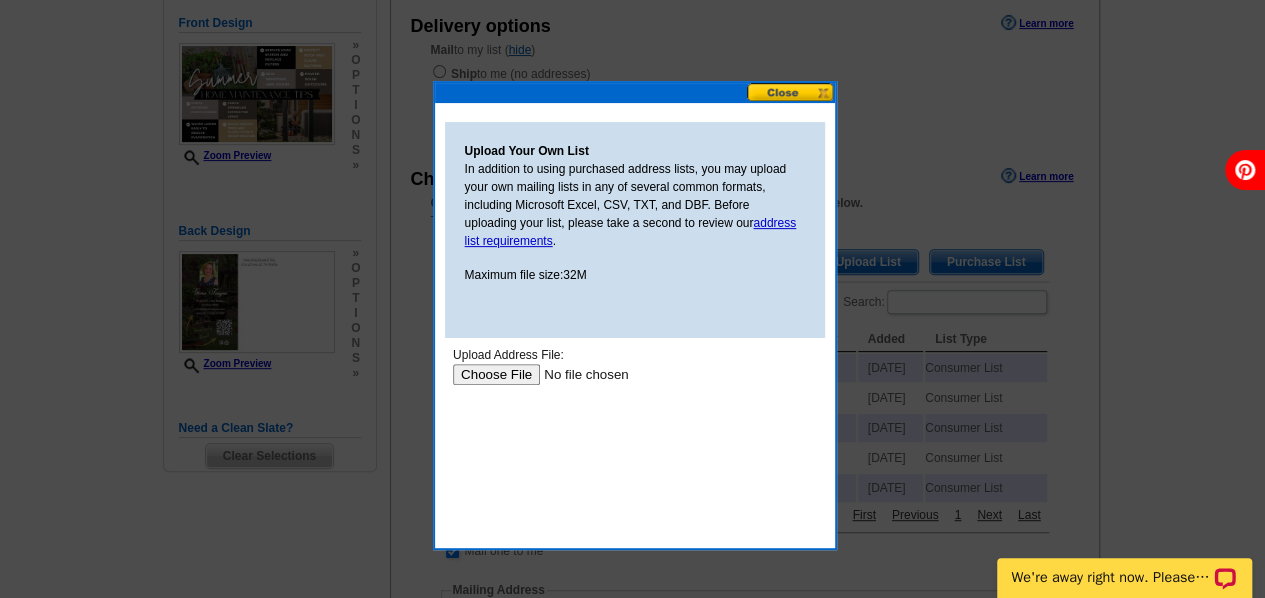 scroll, scrollTop: 0, scrollLeft: 0, axis: both 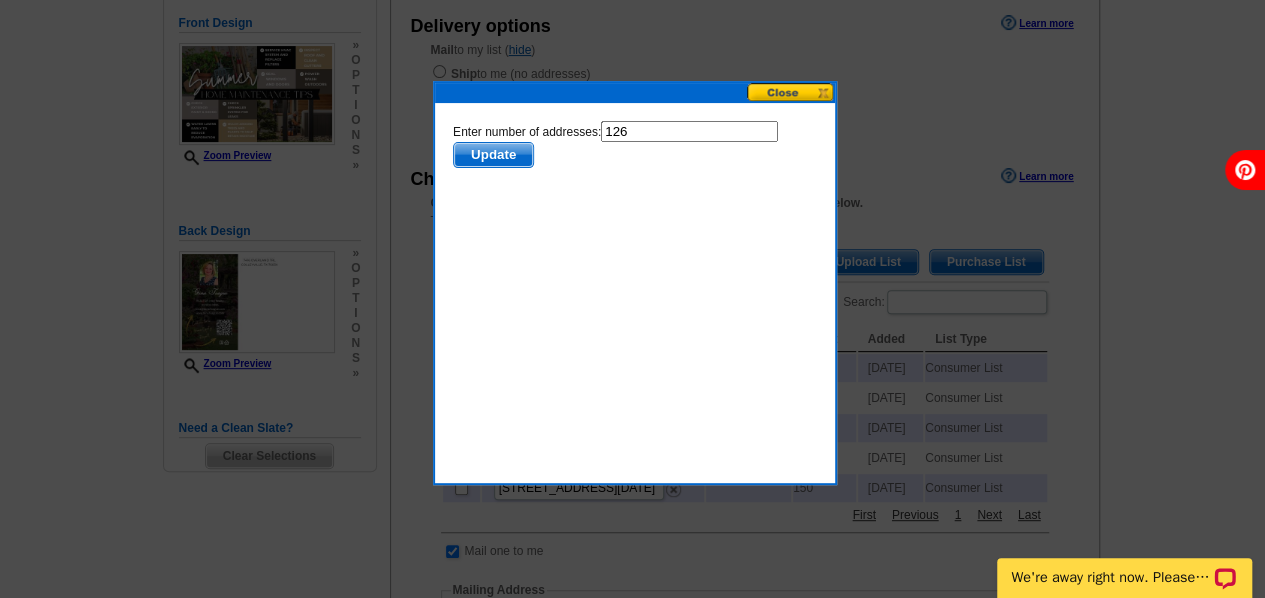click on "Update" at bounding box center [492, 154] 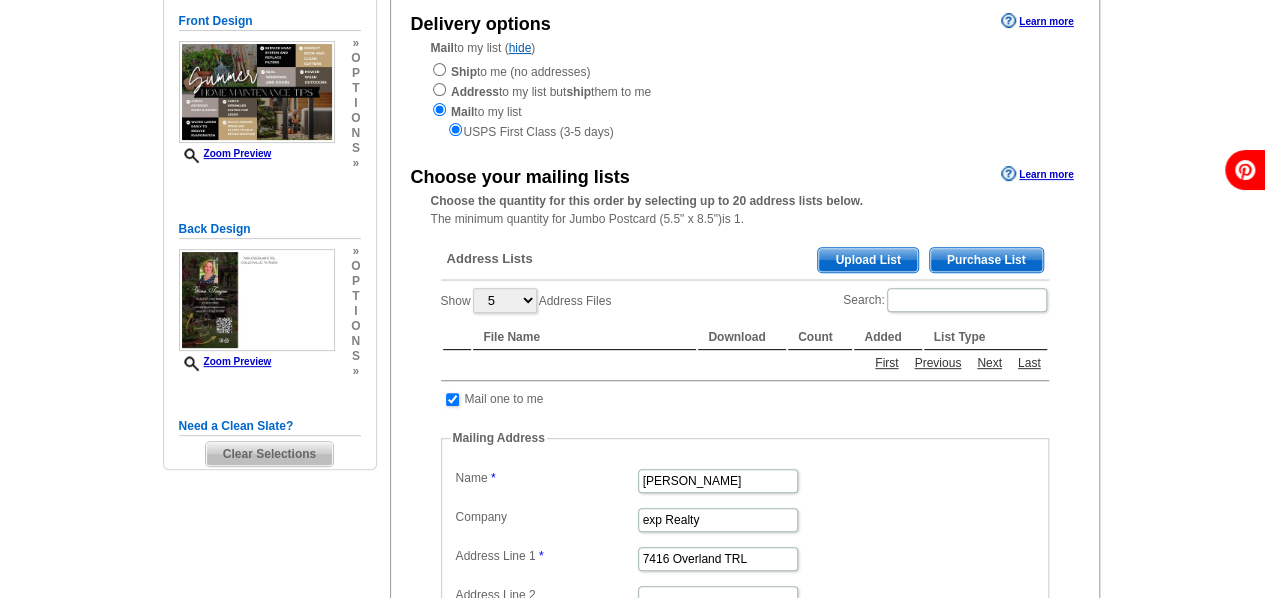 scroll, scrollTop: 230, scrollLeft: 0, axis: vertical 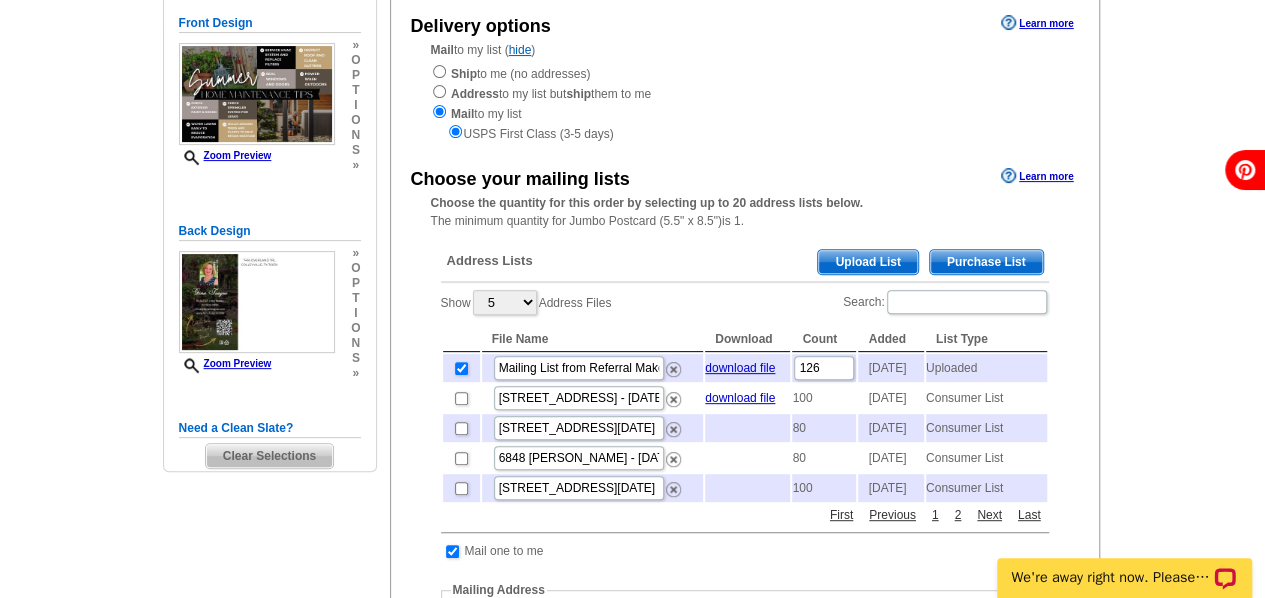 click on "Upload List" at bounding box center (867, 262) 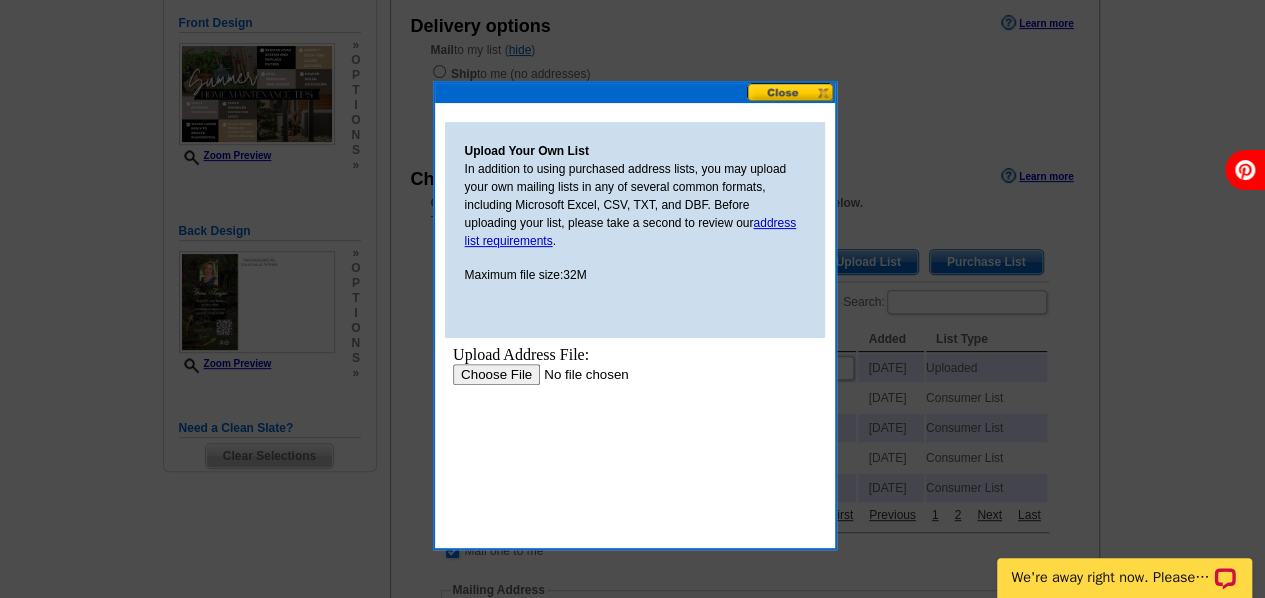 scroll, scrollTop: 0, scrollLeft: 0, axis: both 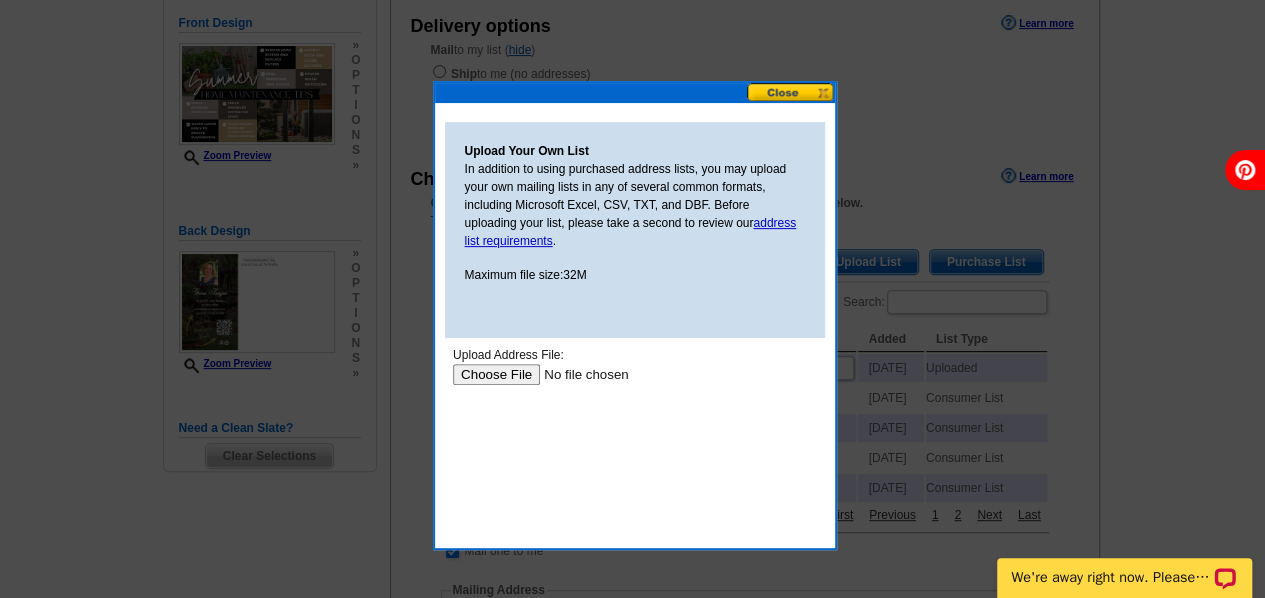 click at bounding box center [578, 373] 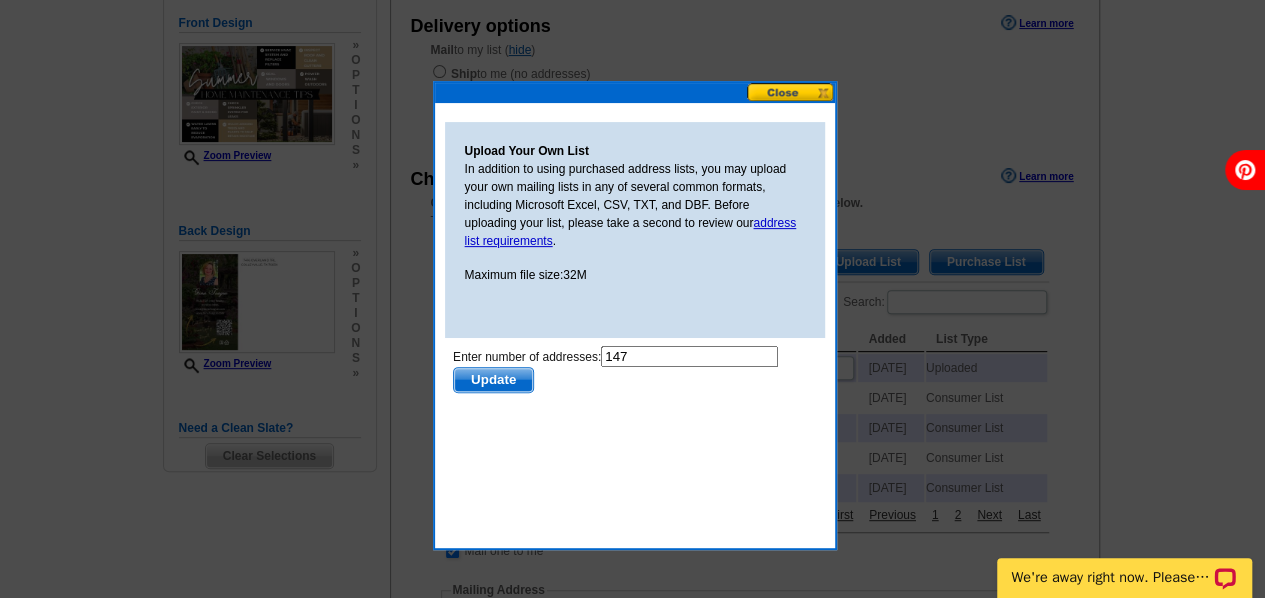 scroll, scrollTop: 0, scrollLeft: 0, axis: both 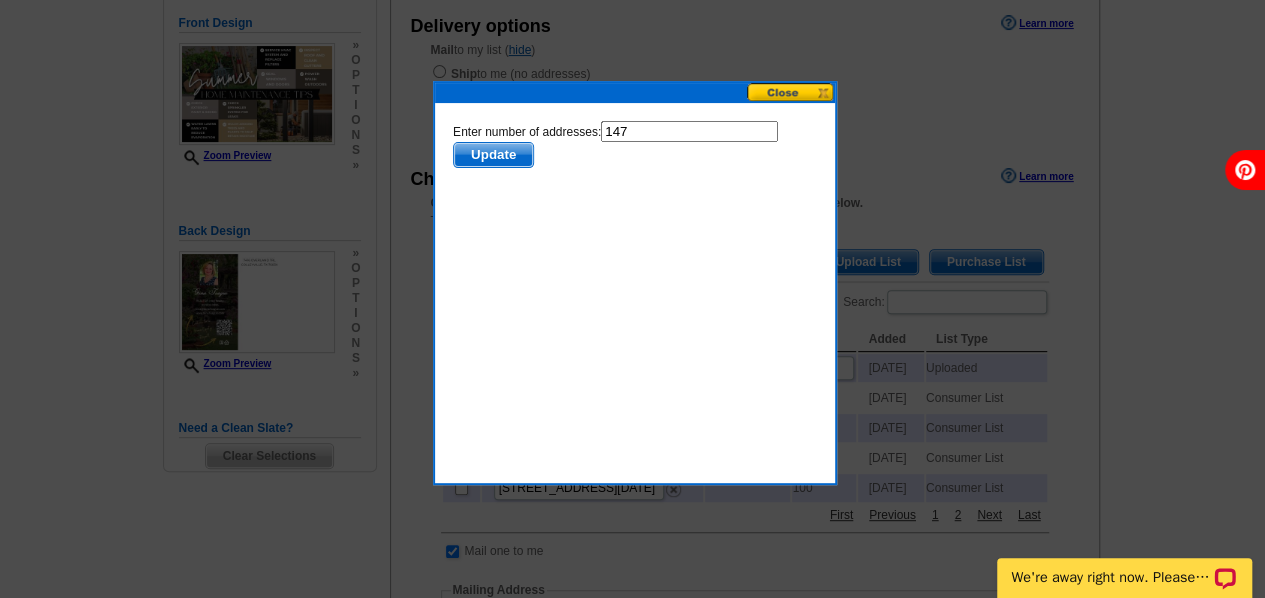 click on "Update" at bounding box center [492, 154] 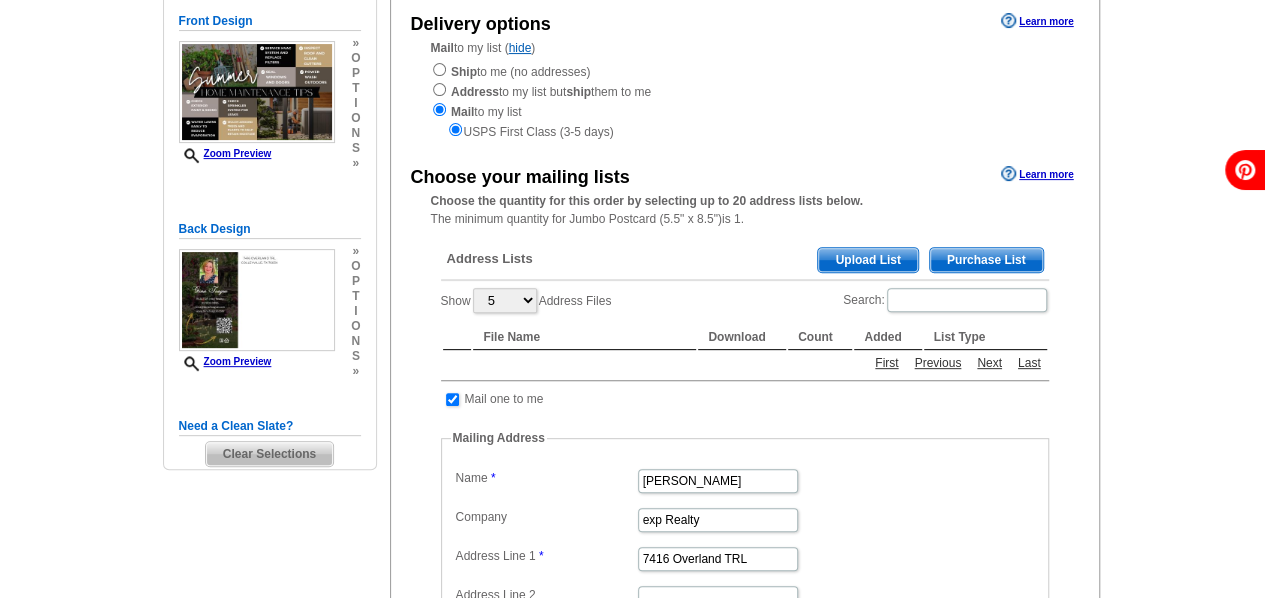 scroll, scrollTop: 230, scrollLeft: 0, axis: vertical 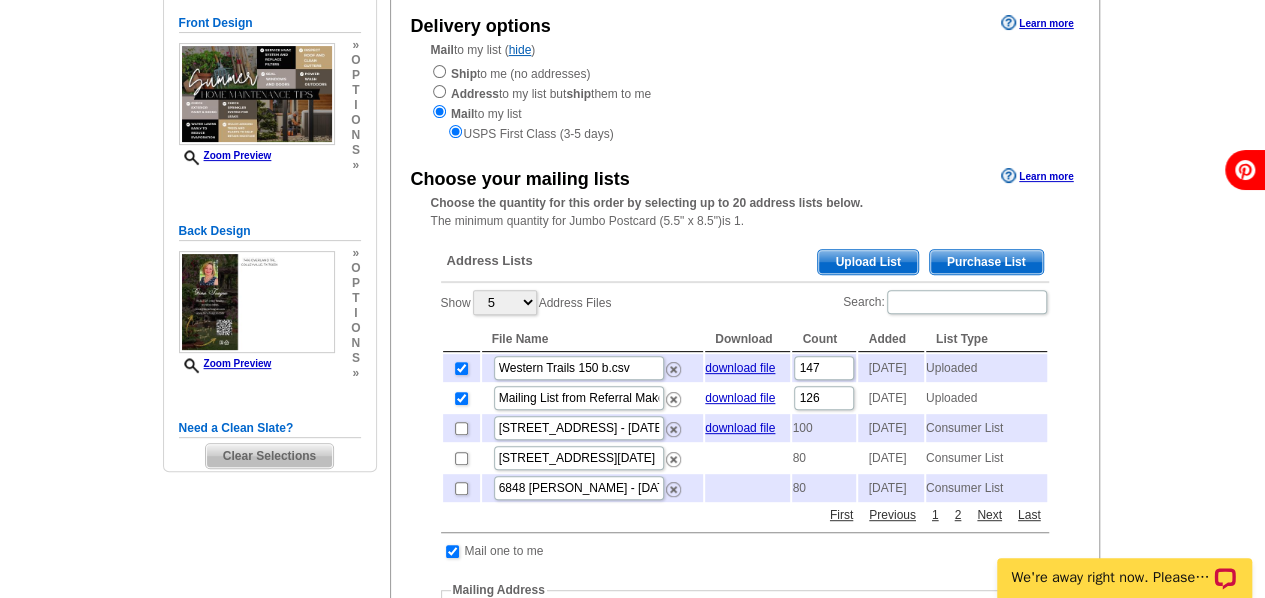 click on "Upload List" at bounding box center (867, 262) 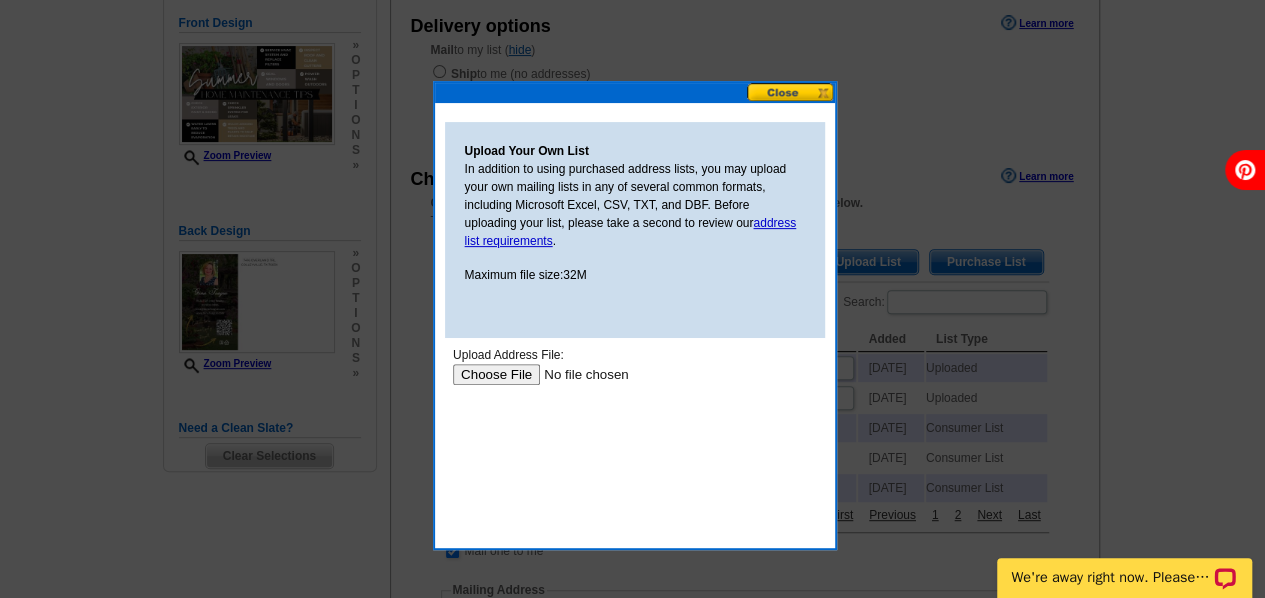scroll, scrollTop: 0, scrollLeft: 0, axis: both 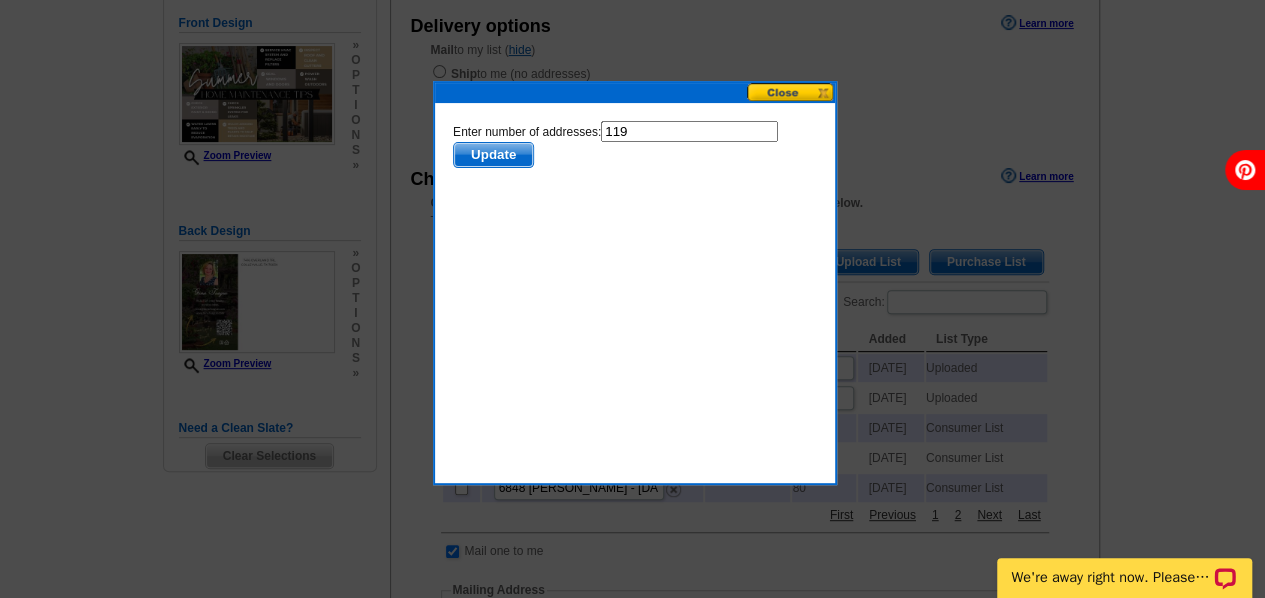 click on "Update" at bounding box center (492, 154) 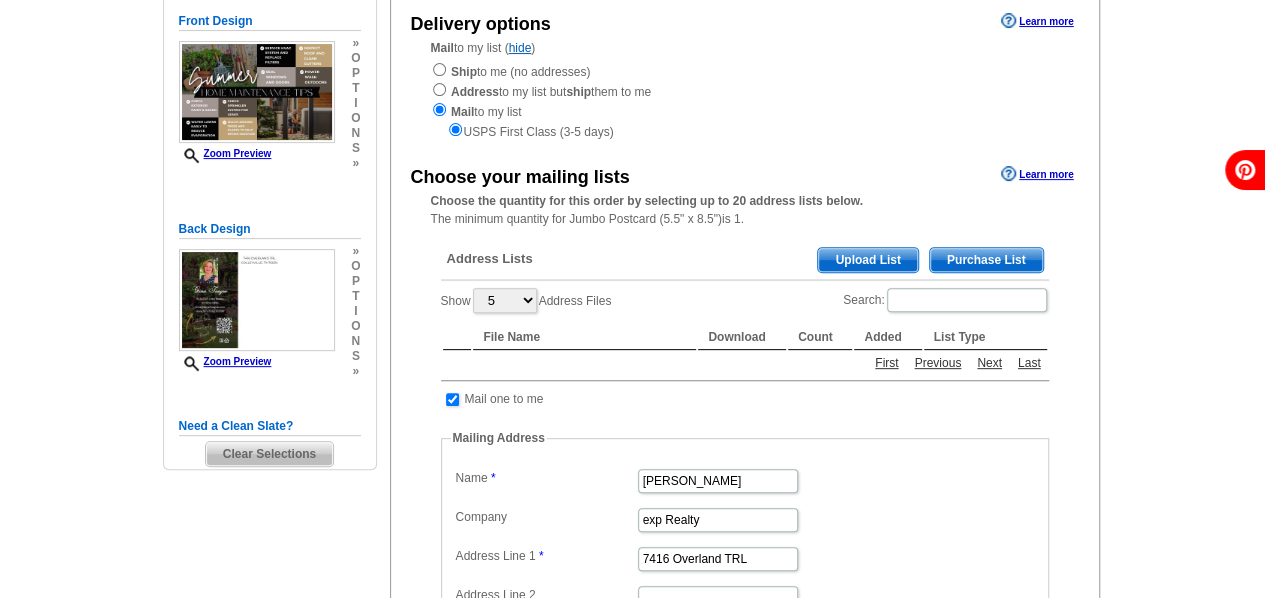 scroll, scrollTop: 230, scrollLeft: 0, axis: vertical 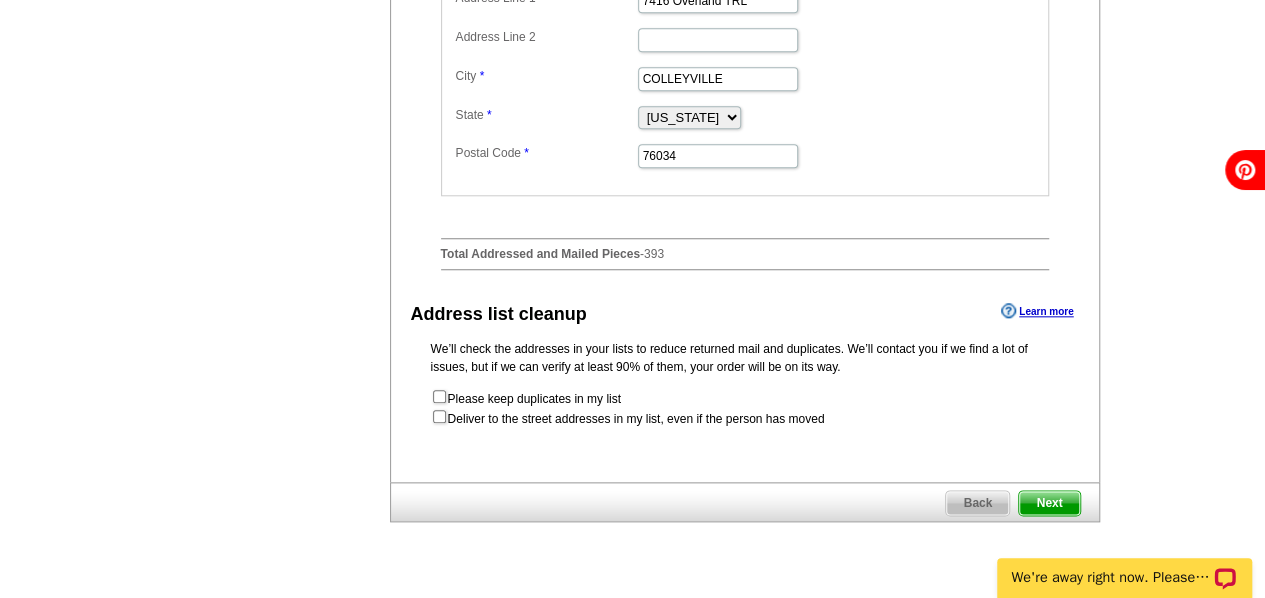 click on "Next" at bounding box center (1049, 503) 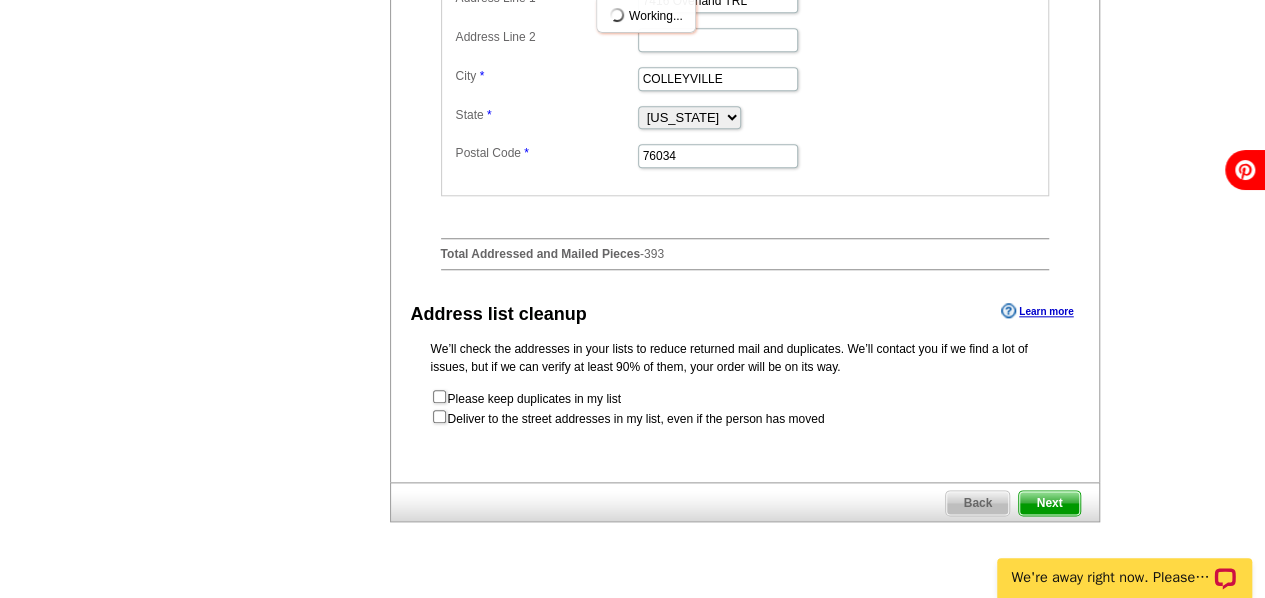 scroll, scrollTop: 0, scrollLeft: 0, axis: both 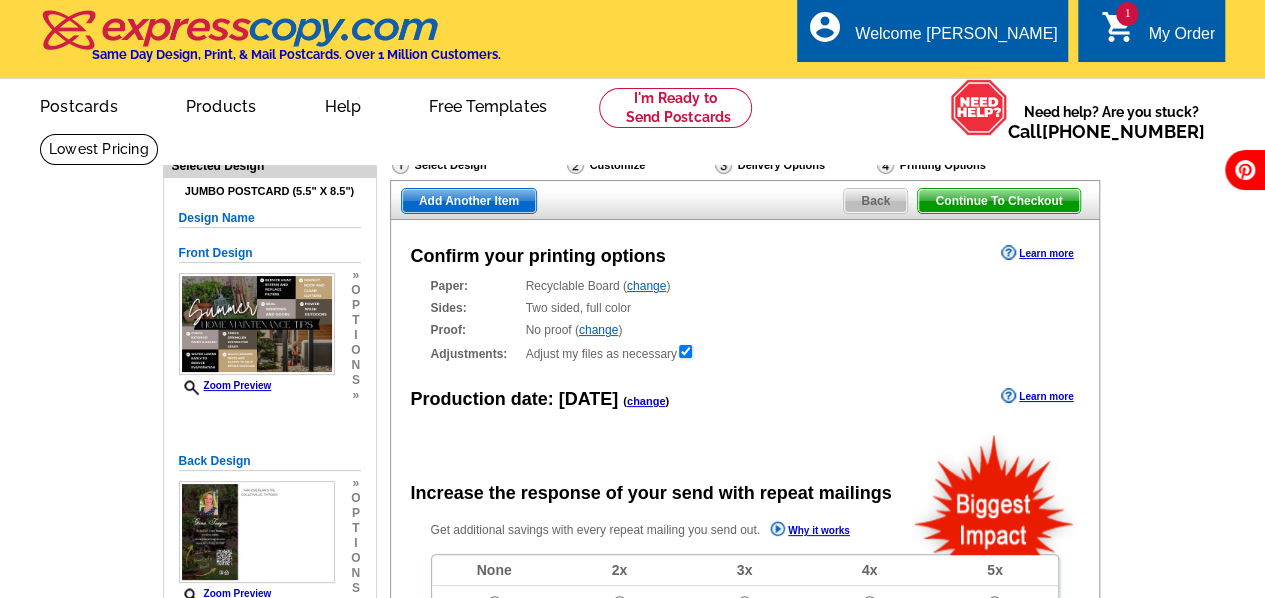 radio on "false" 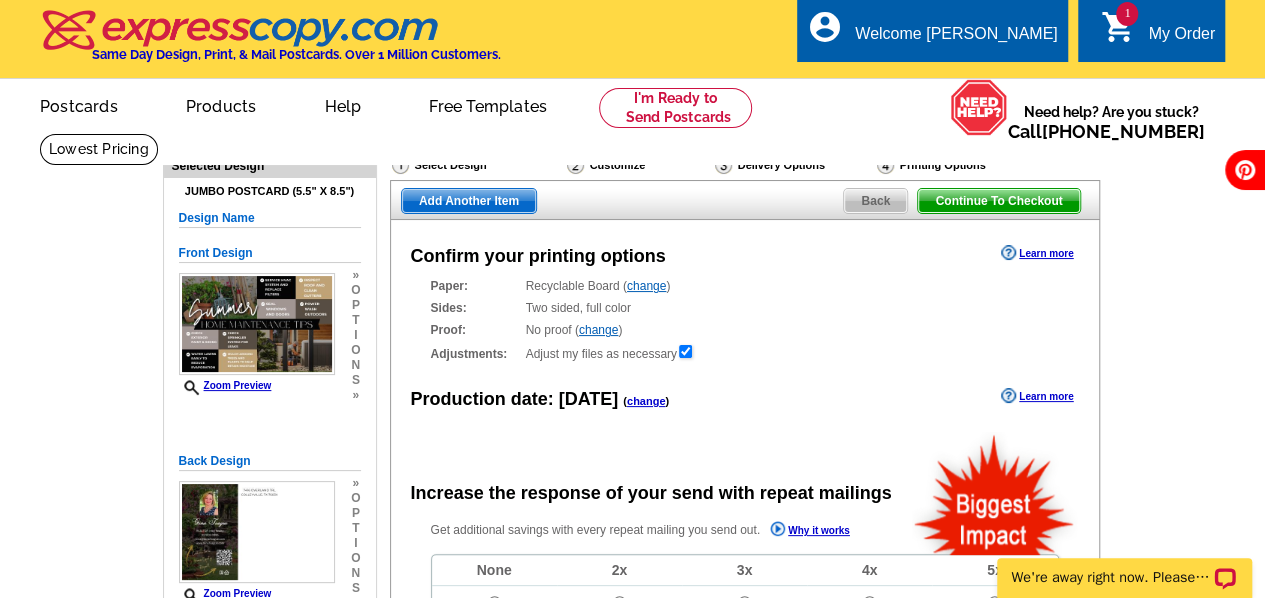 scroll, scrollTop: 0, scrollLeft: 0, axis: both 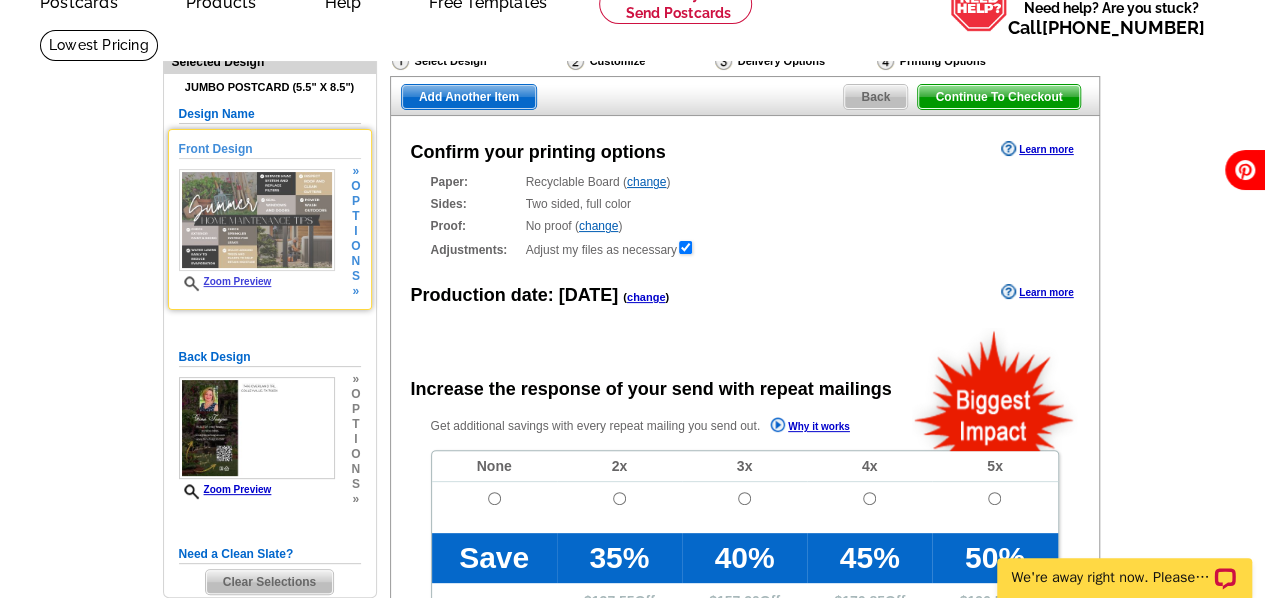 click on "Zoom Preview" at bounding box center [225, 281] 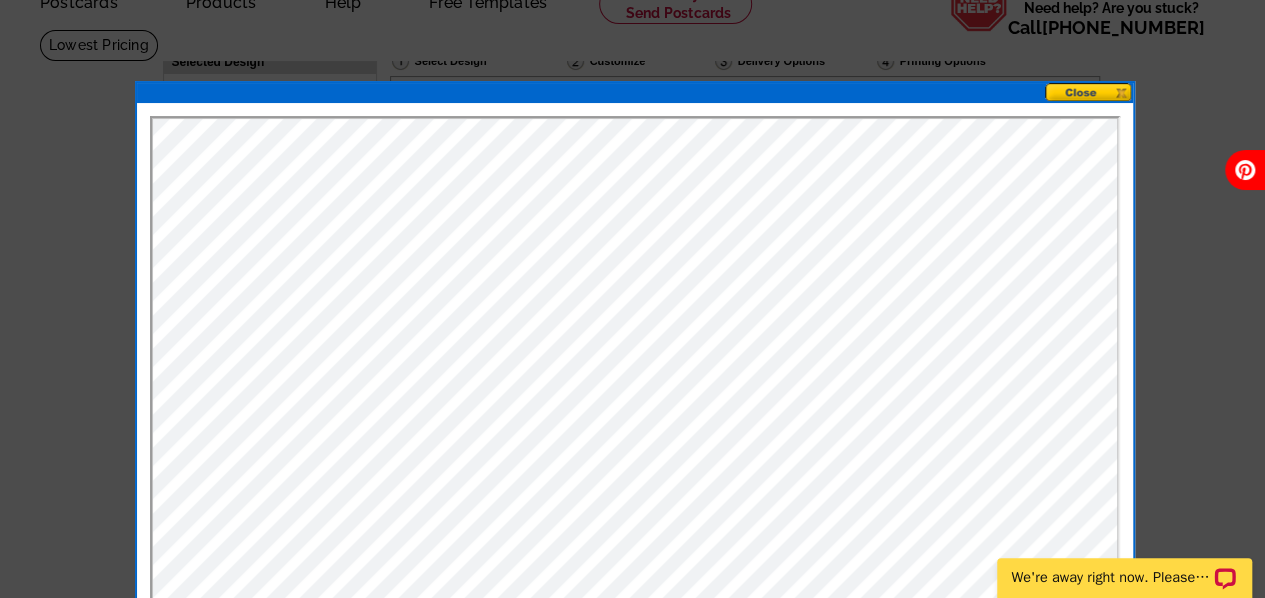 scroll, scrollTop: 0, scrollLeft: 0, axis: both 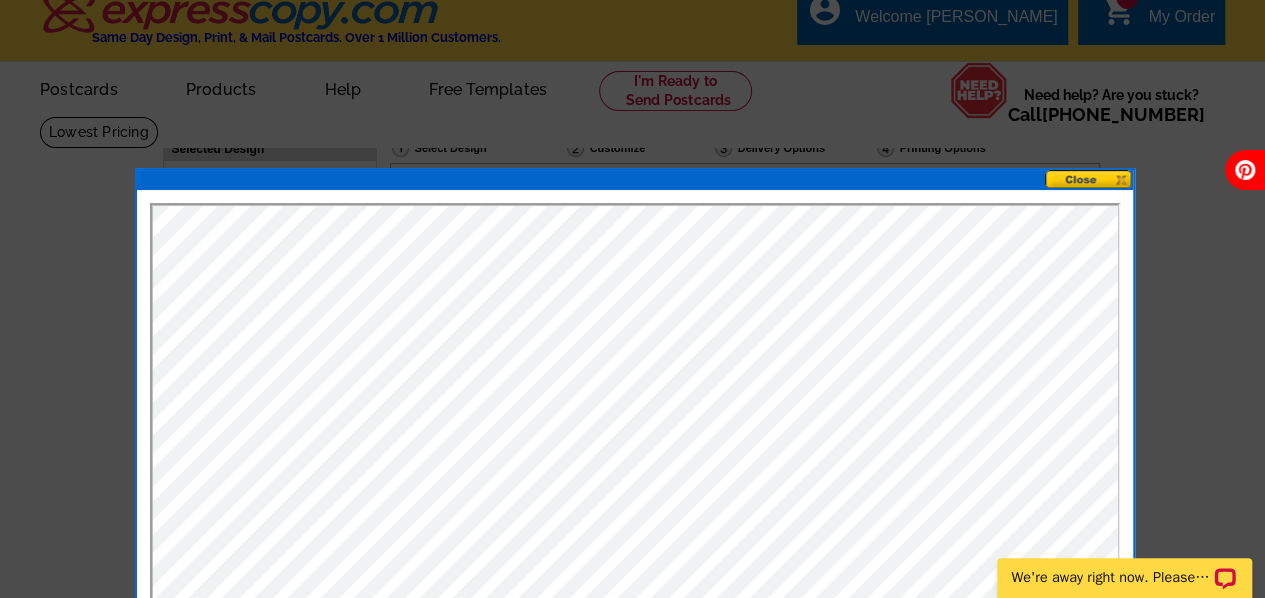 click at bounding box center [1089, 179] 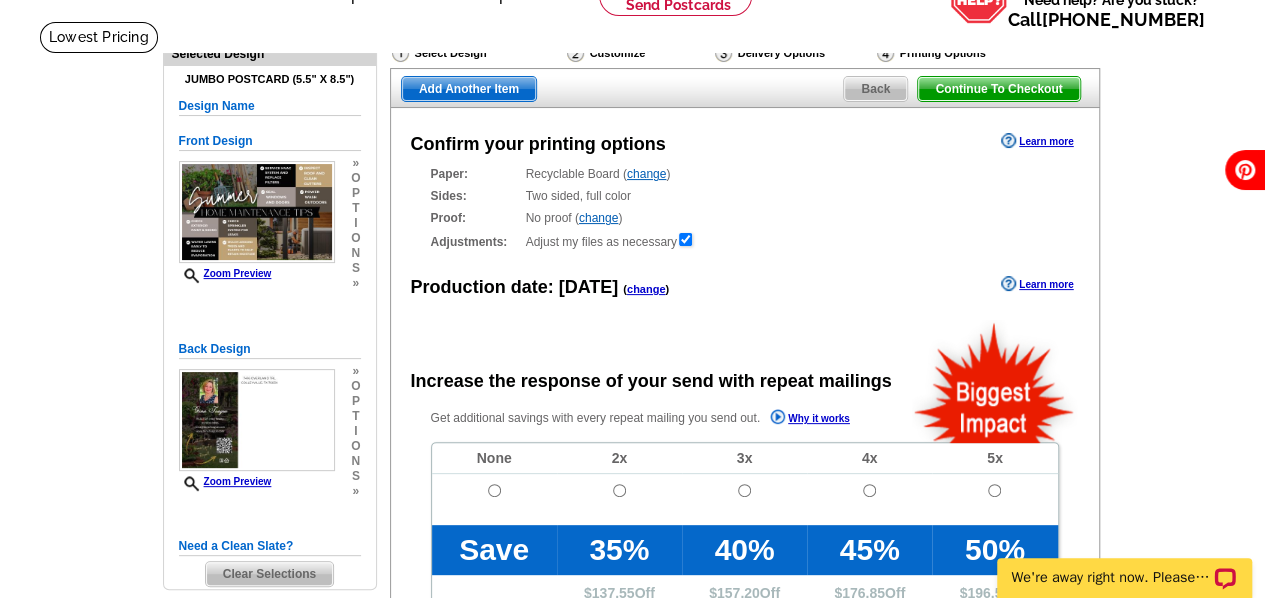 scroll, scrollTop: 139, scrollLeft: 0, axis: vertical 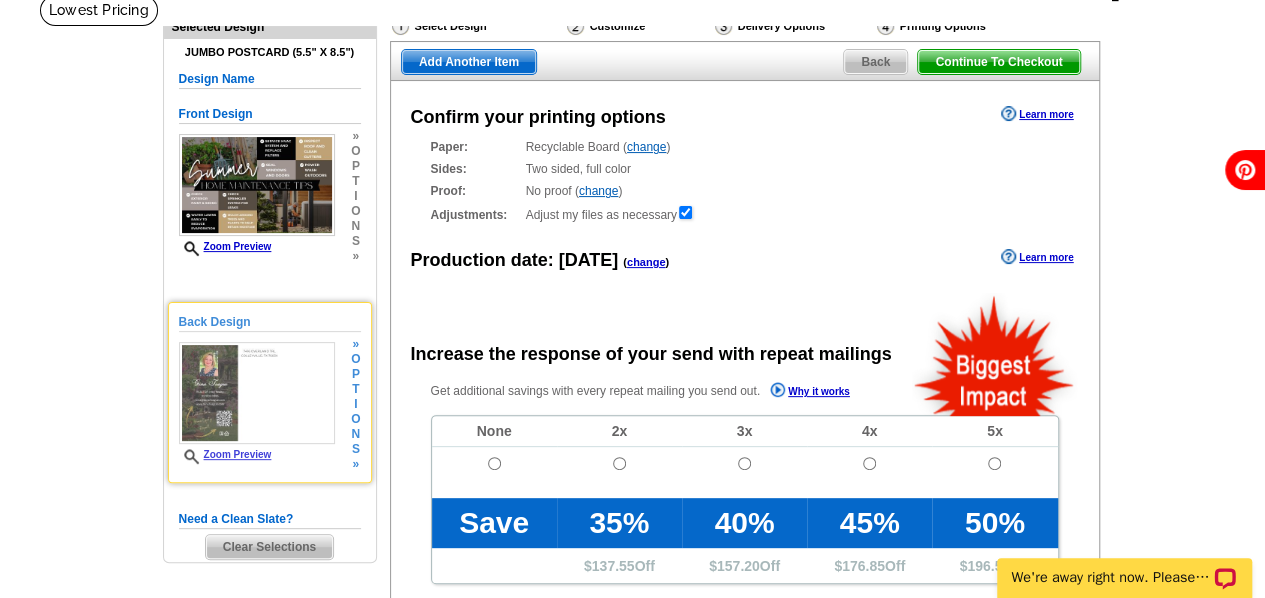 click on "Zoom Preview" at bounding box center [225, 454] 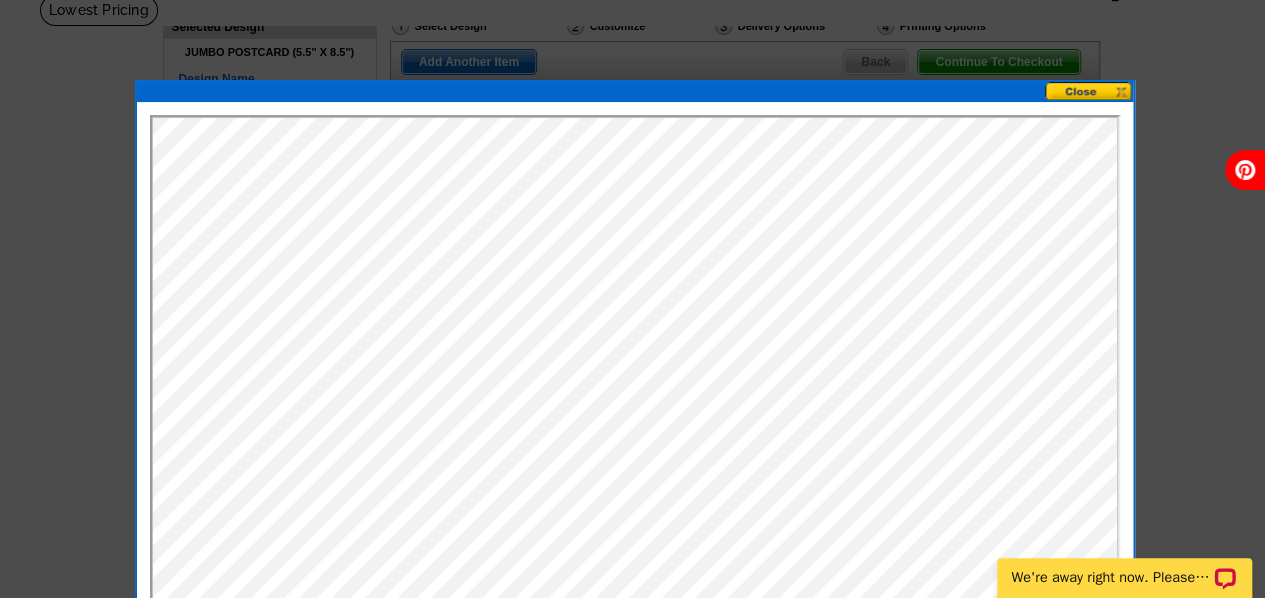 scroll, scrollTop: 0, scrollLeft: 0, axis: both 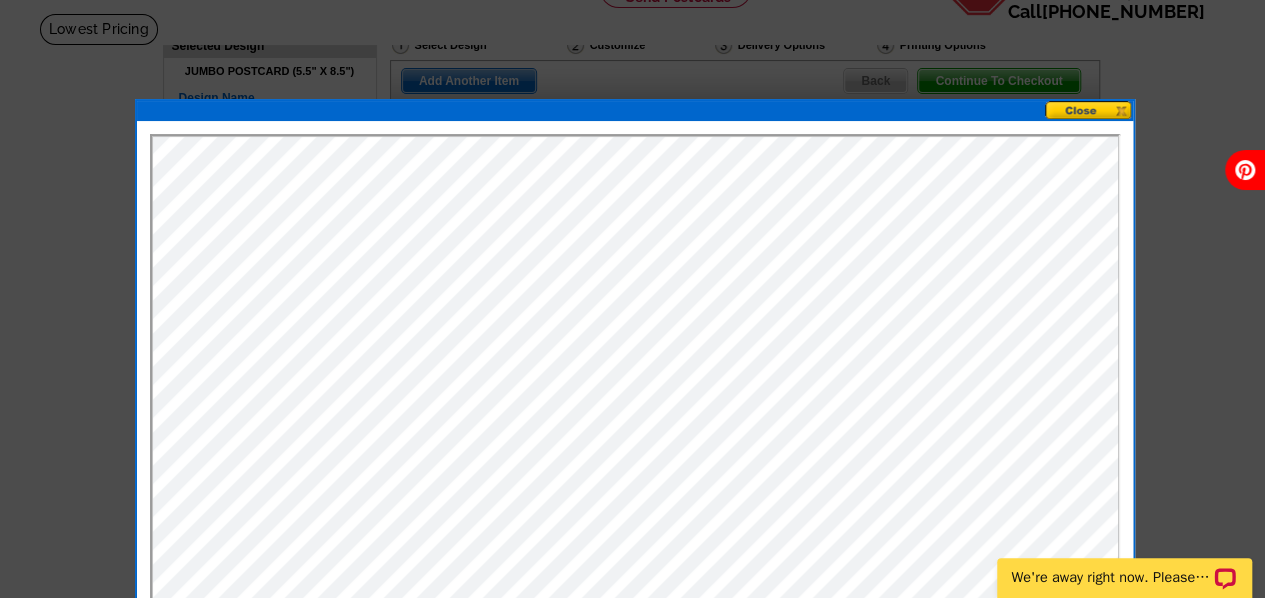 click at bounding box center [1089, 110] 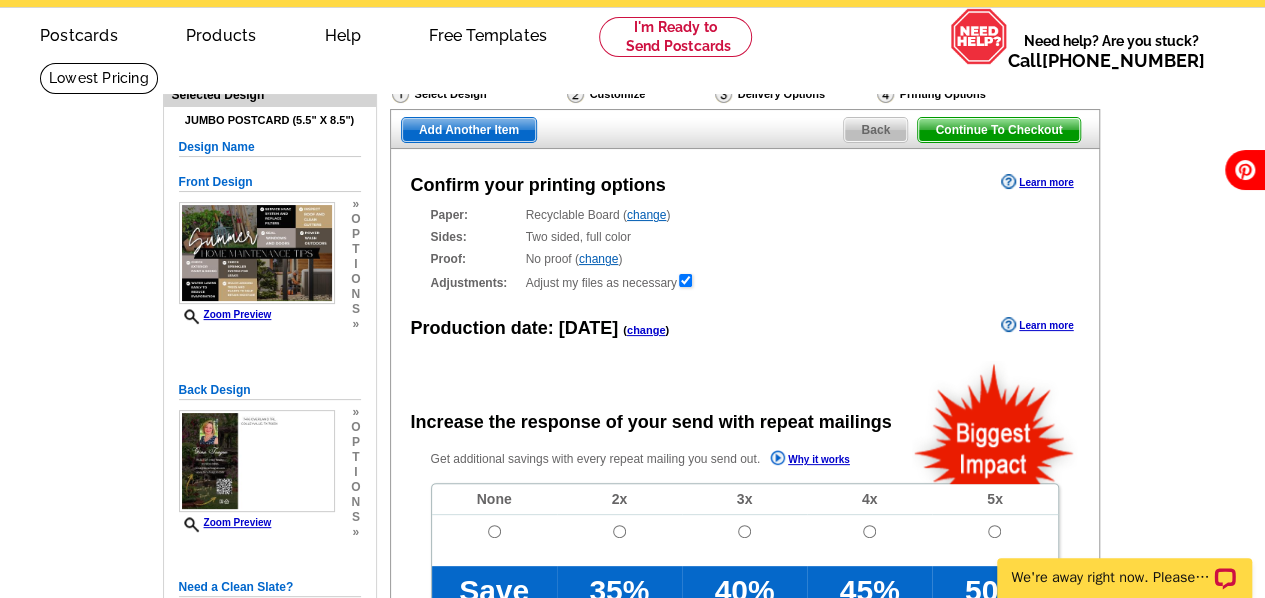 scroll, scrollTop: 61, scrollLeft: 0, axis: vertical 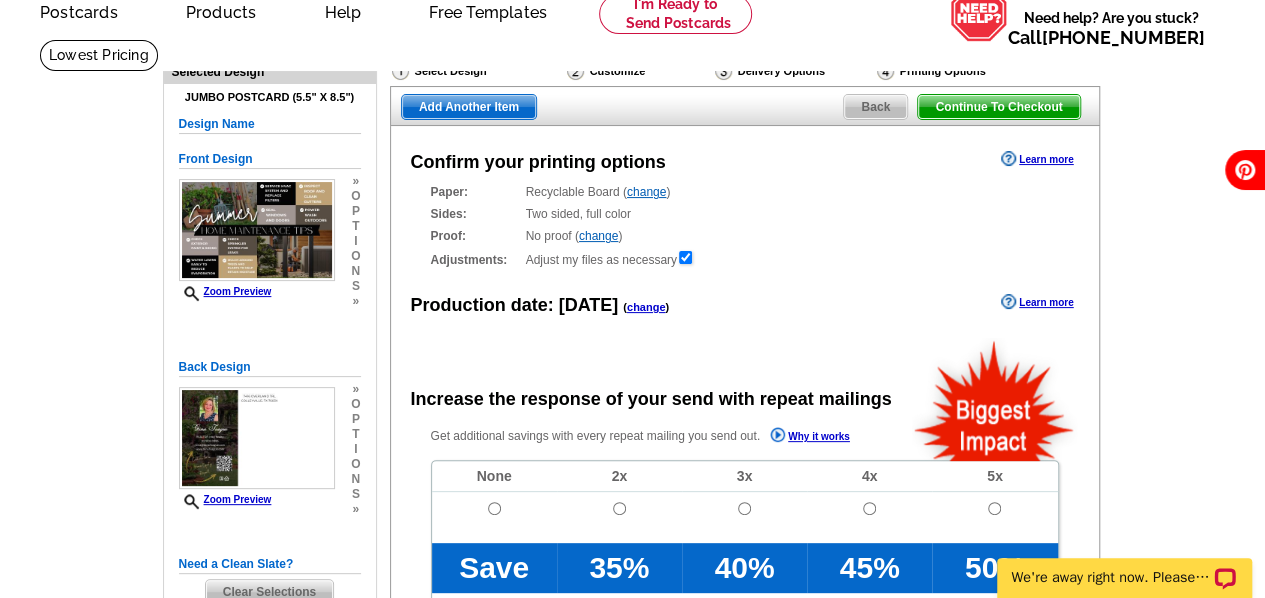 click on "Continue To Checkout" at bounding box center (998, 107) 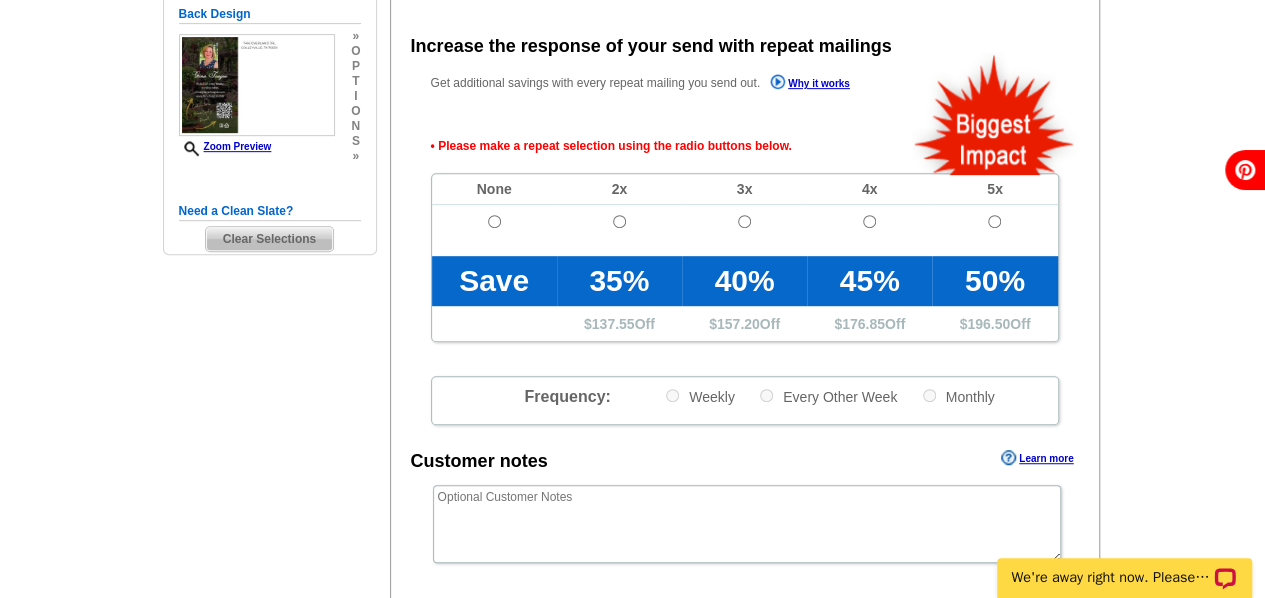 scroll, scrollTop: 448, scrollLeft: 0, axis: vertical 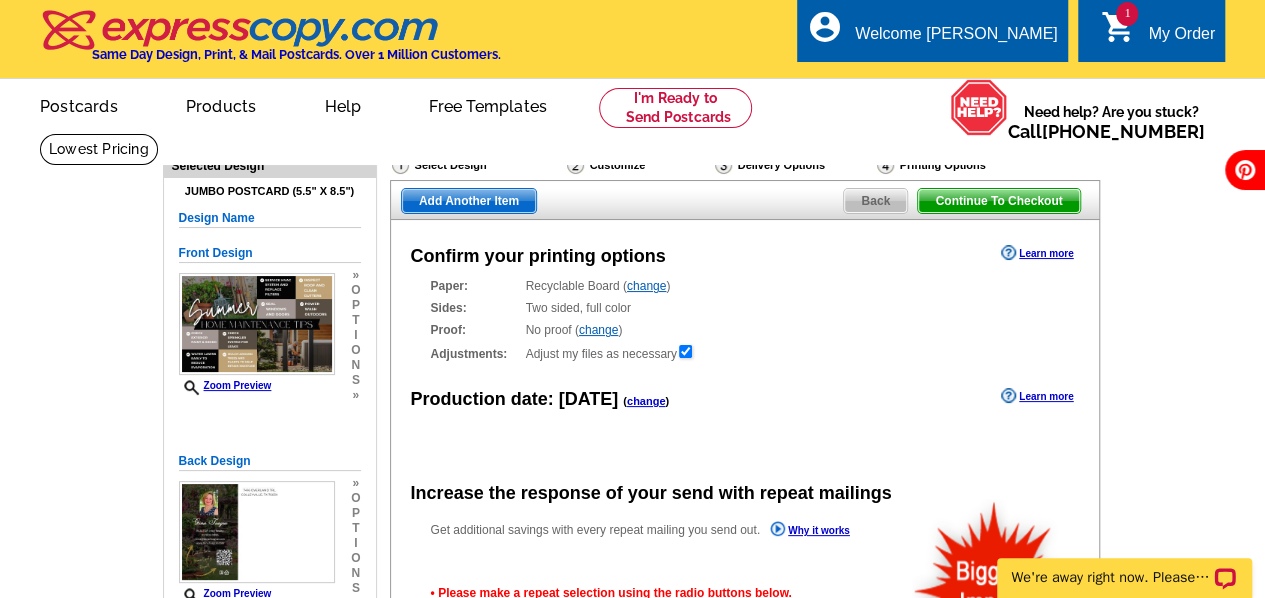 click on "Continue To Checkout" at bounding box center [998, 201] 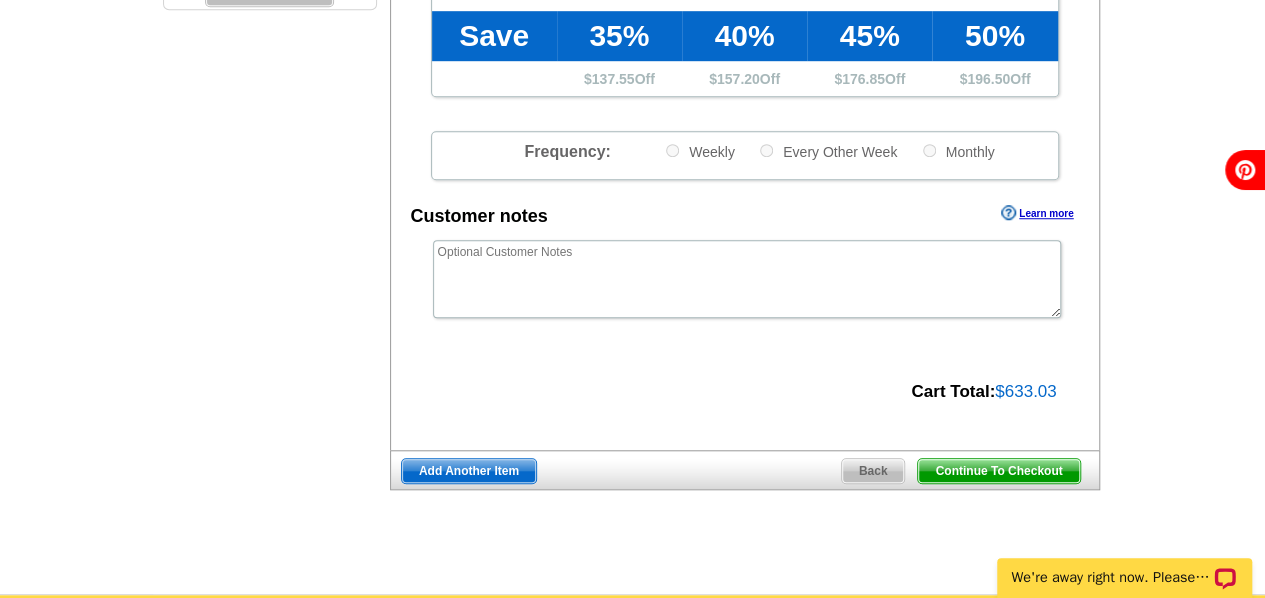 scroll, scrollTop: 694, scrollLeft: 0, axis: vertical 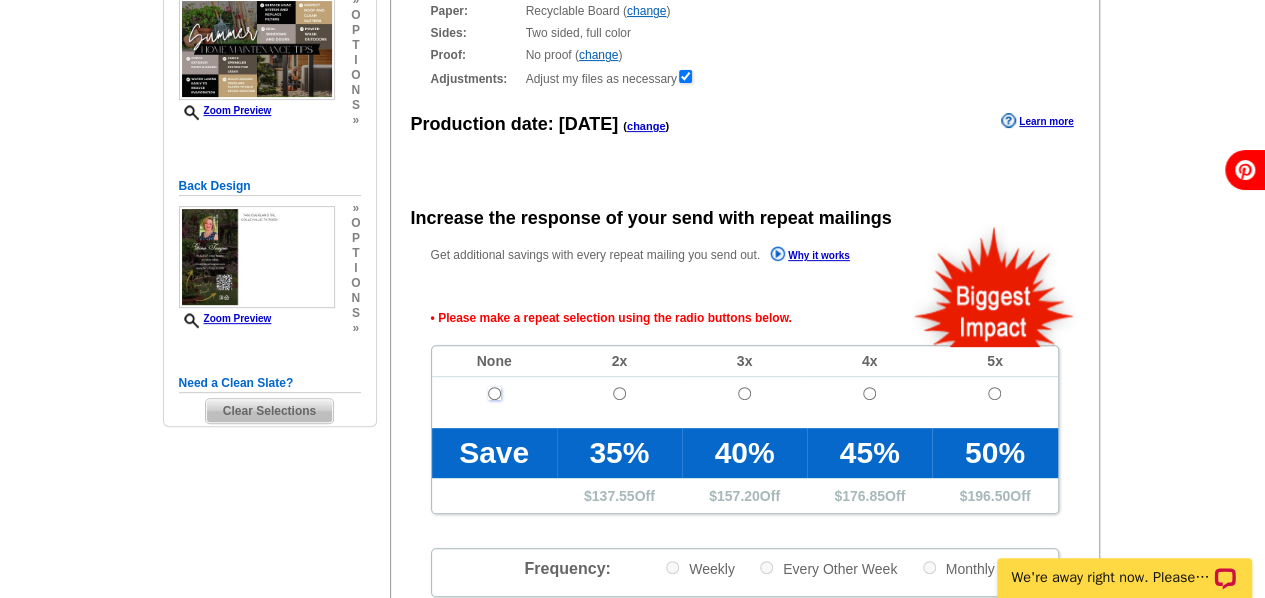 click at bounding box center [494, 393] 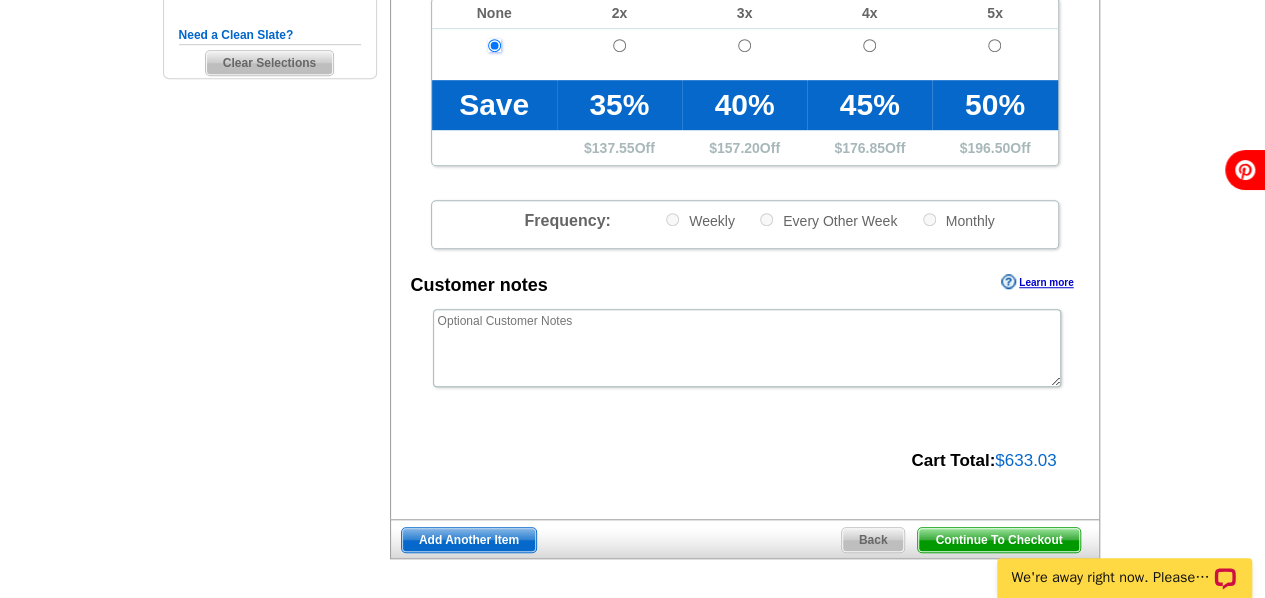 scroll, scrollTop: 654, scrollLeft: 0, axis: vertical 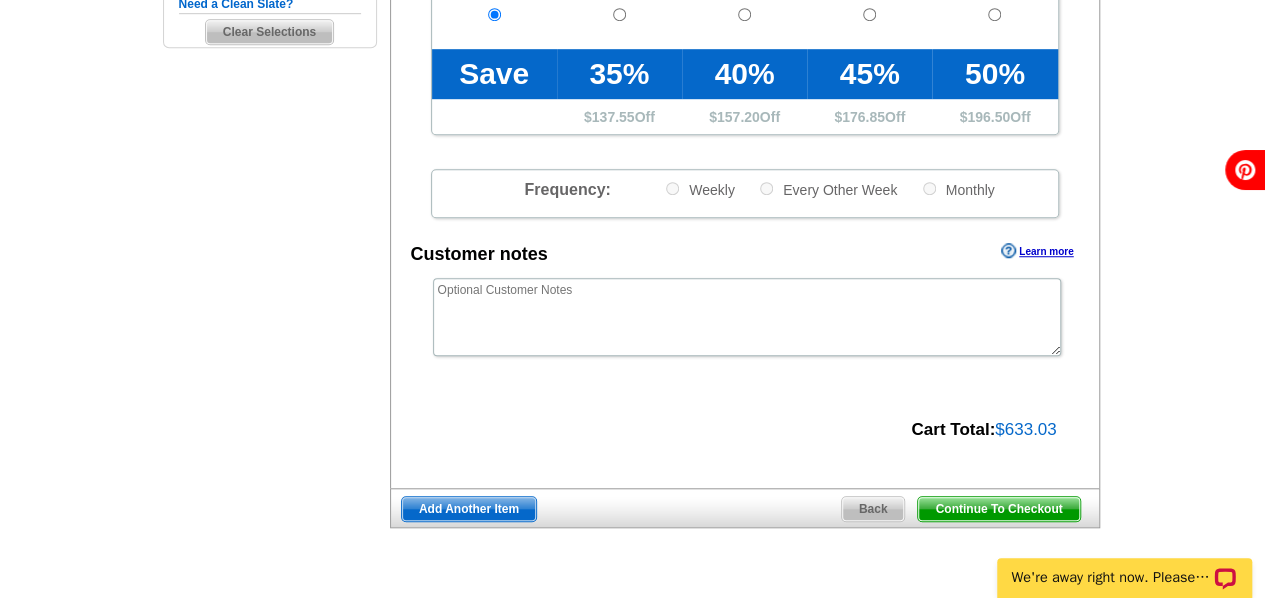 click on "Continue To Checkout" at bounding box center [998, 509] 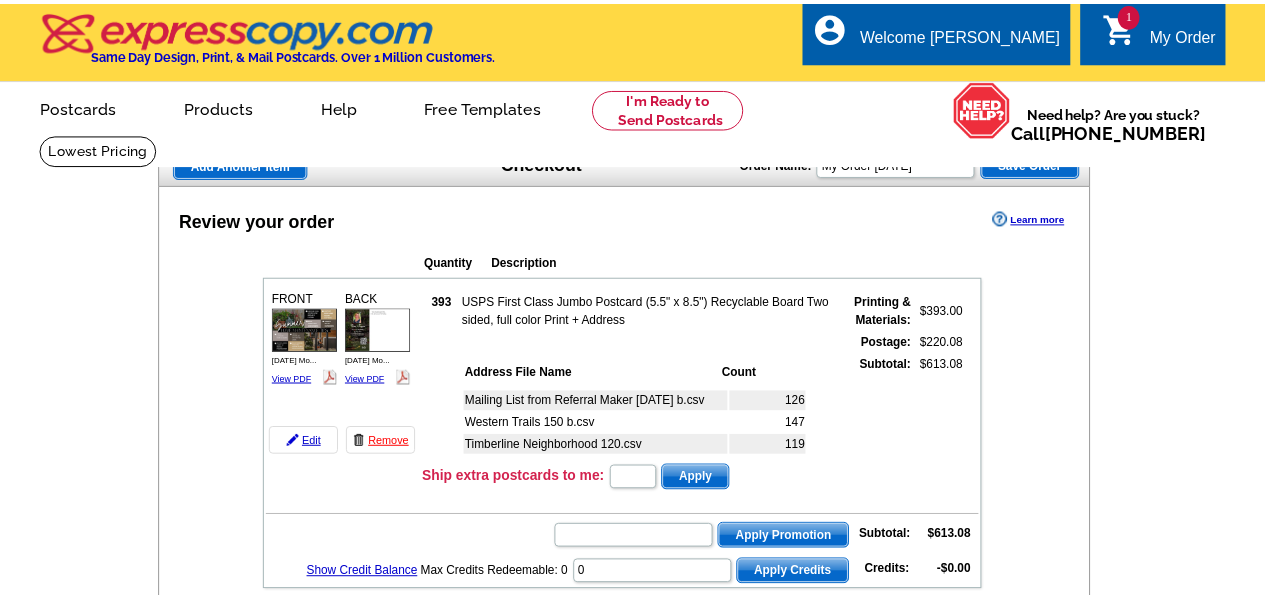 scroll, scrollTop: 0, scrollLeft: 0, axis: both 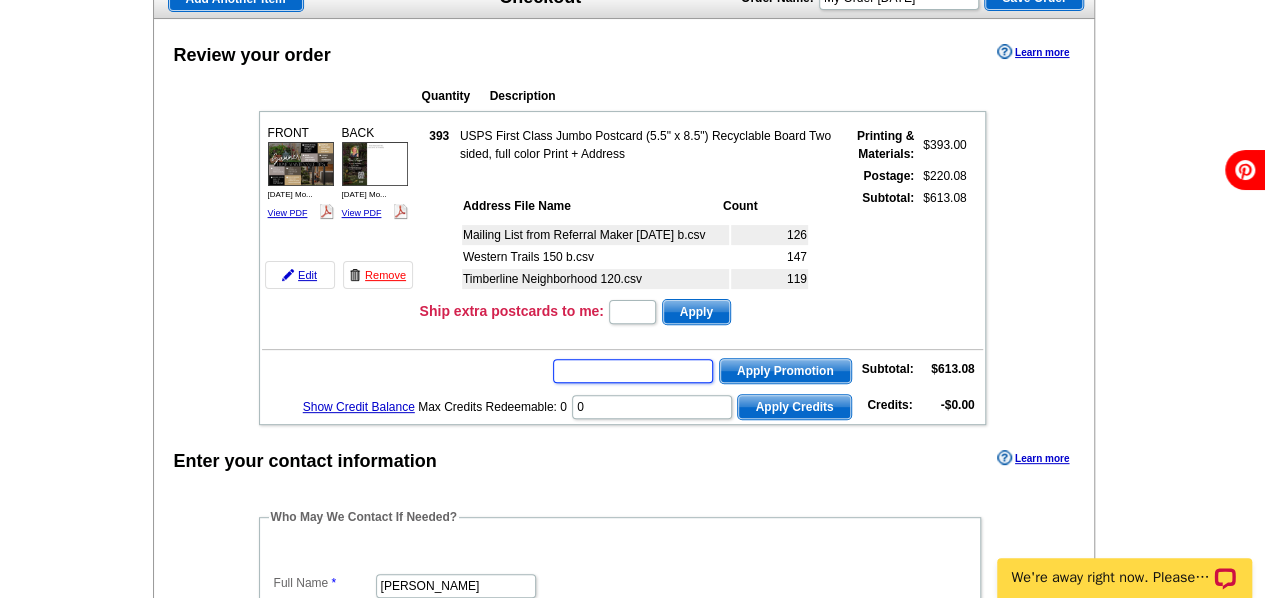 click at bounding box center [633, 371] 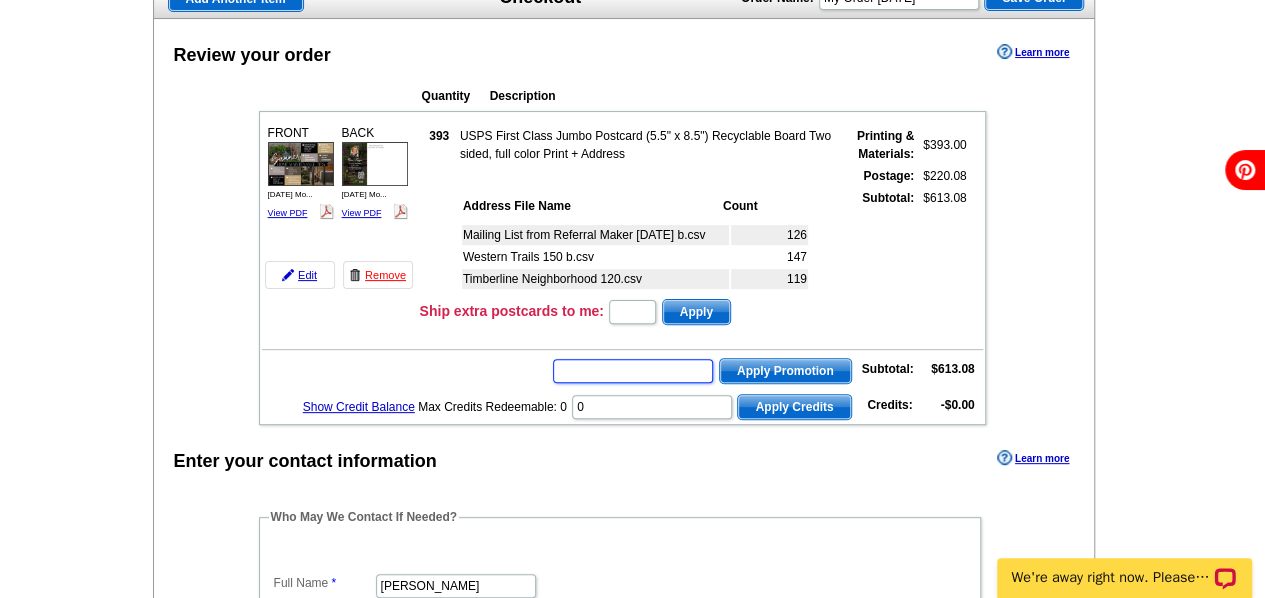 paste on "HURRY40" 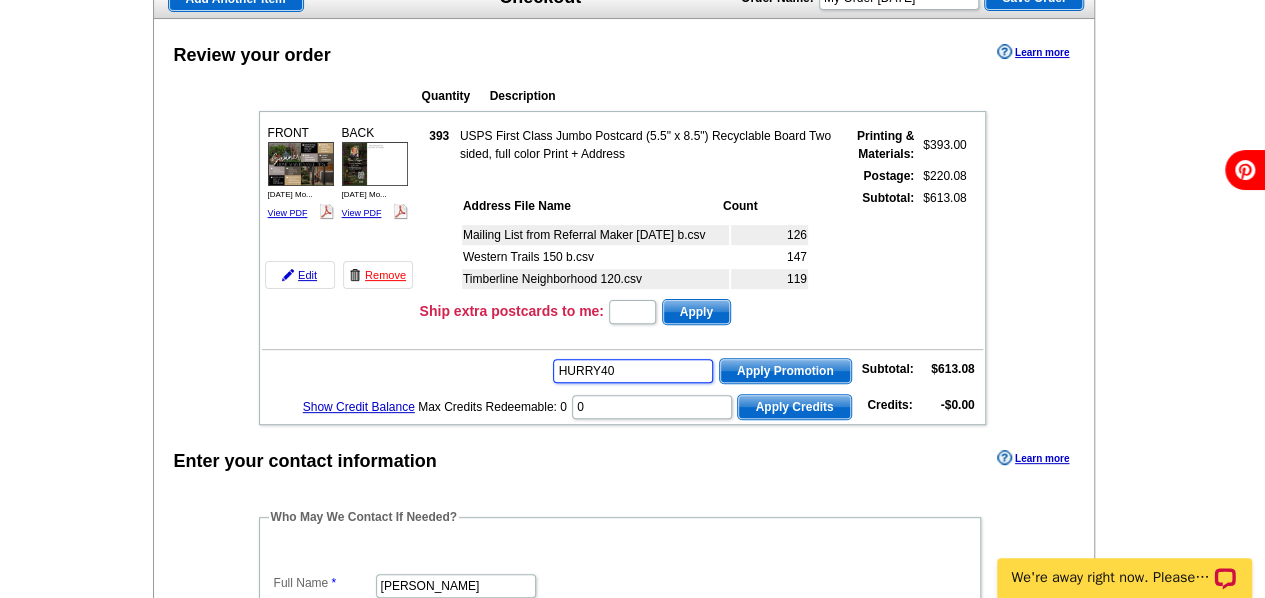 type on "HURRY40" 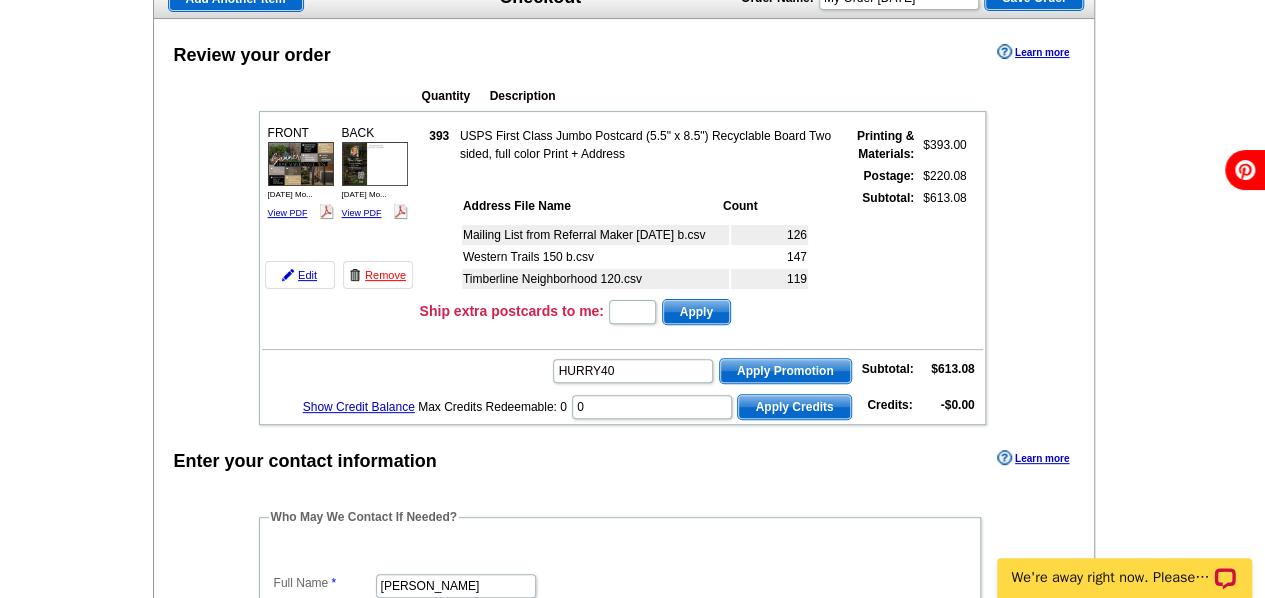 scroll, scrollTop: 0, scrollLeft: 0, axis: both 